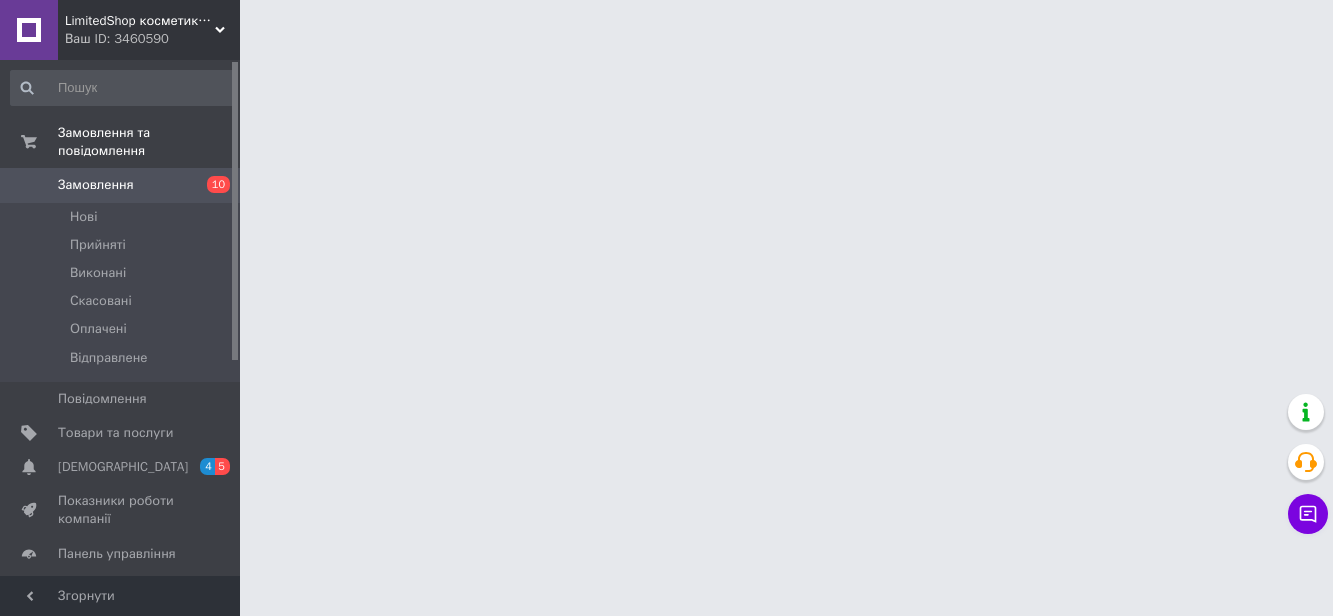 scroll, scrollTop: 0, scrollLeft: 0, axis: both 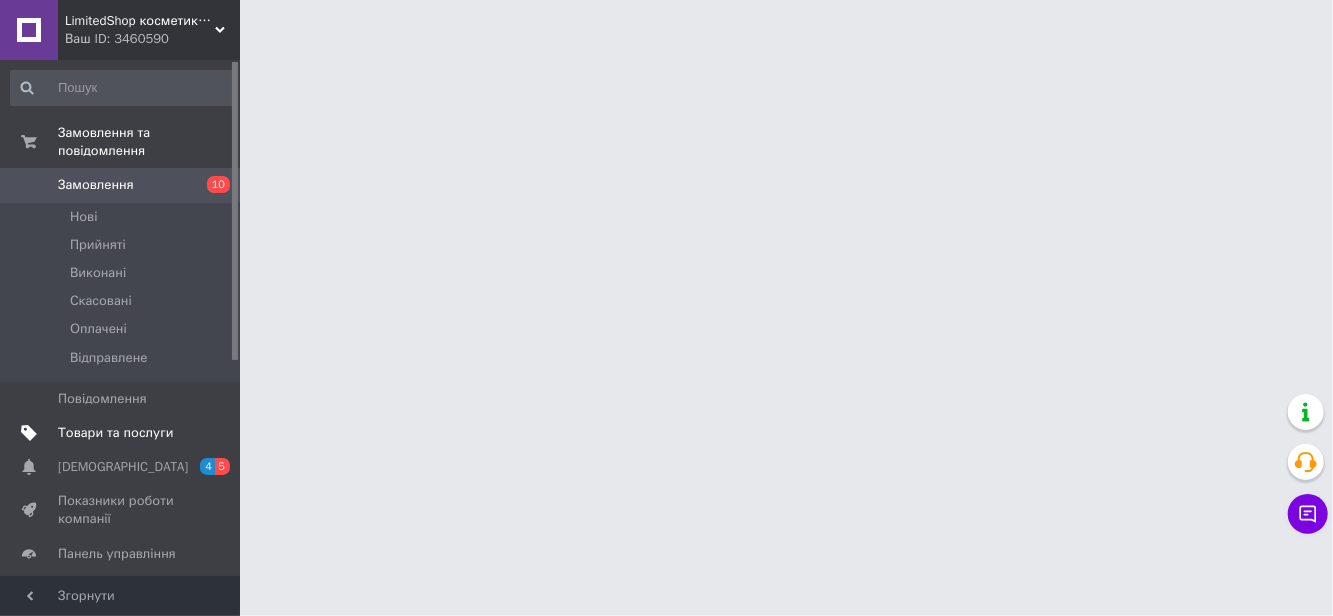 click on "Товари та послуги" at bounding box center [123, 433] 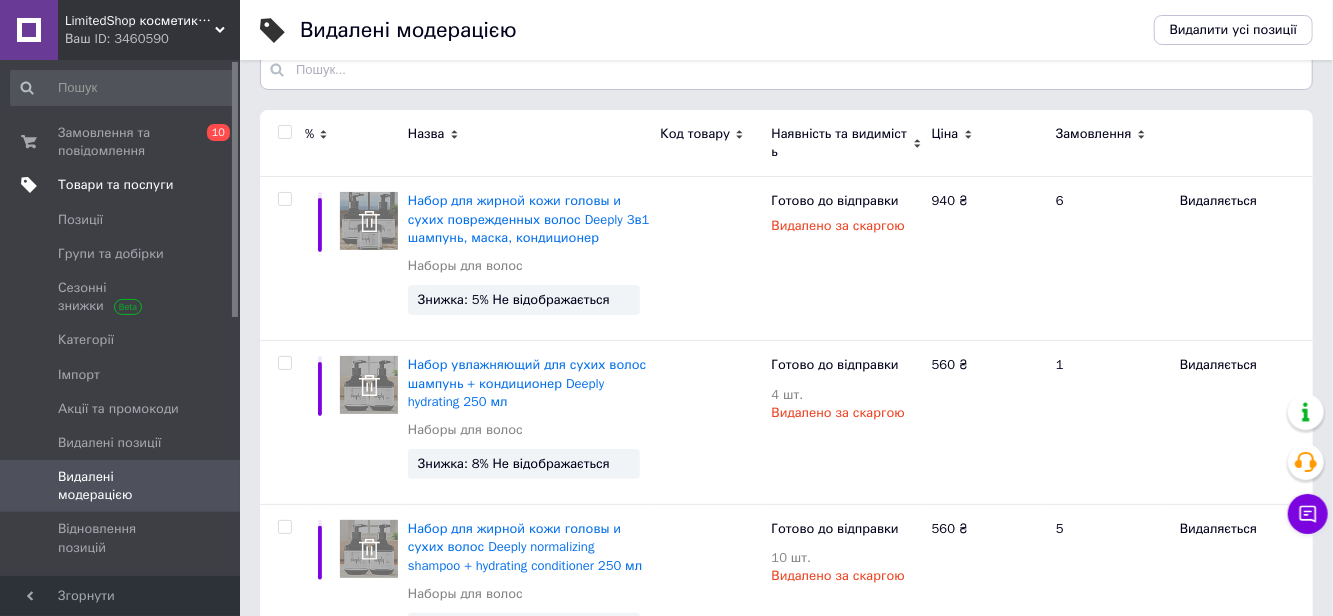 scroll, scrollTop: 0, scrollLeft: 0, axis: both 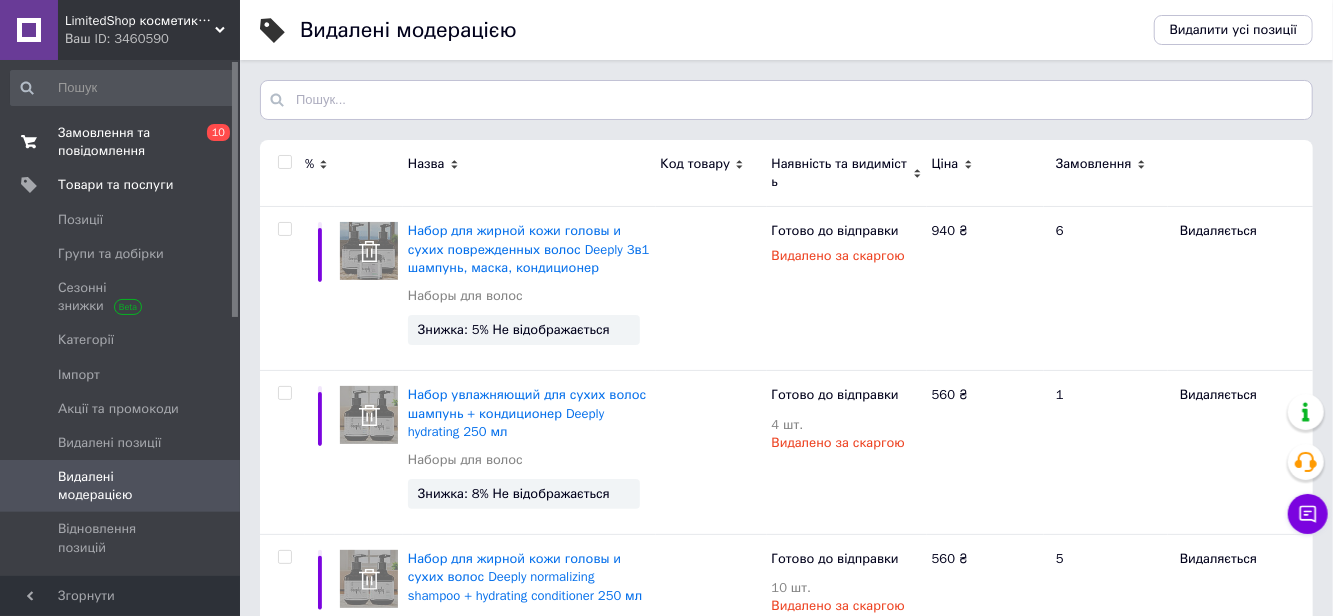 click on "Замовлення та повідомлення 0 10" at bounding box center [123, 142] 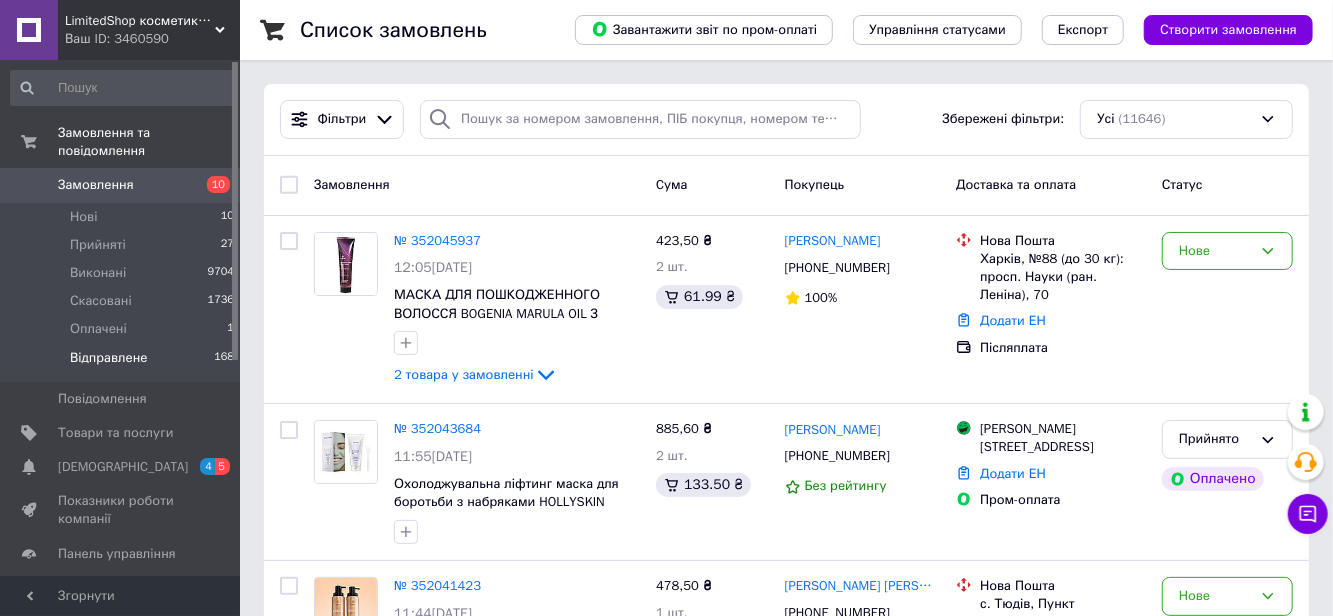 click on "Відправлене 168" at bounding box center [123, 363] 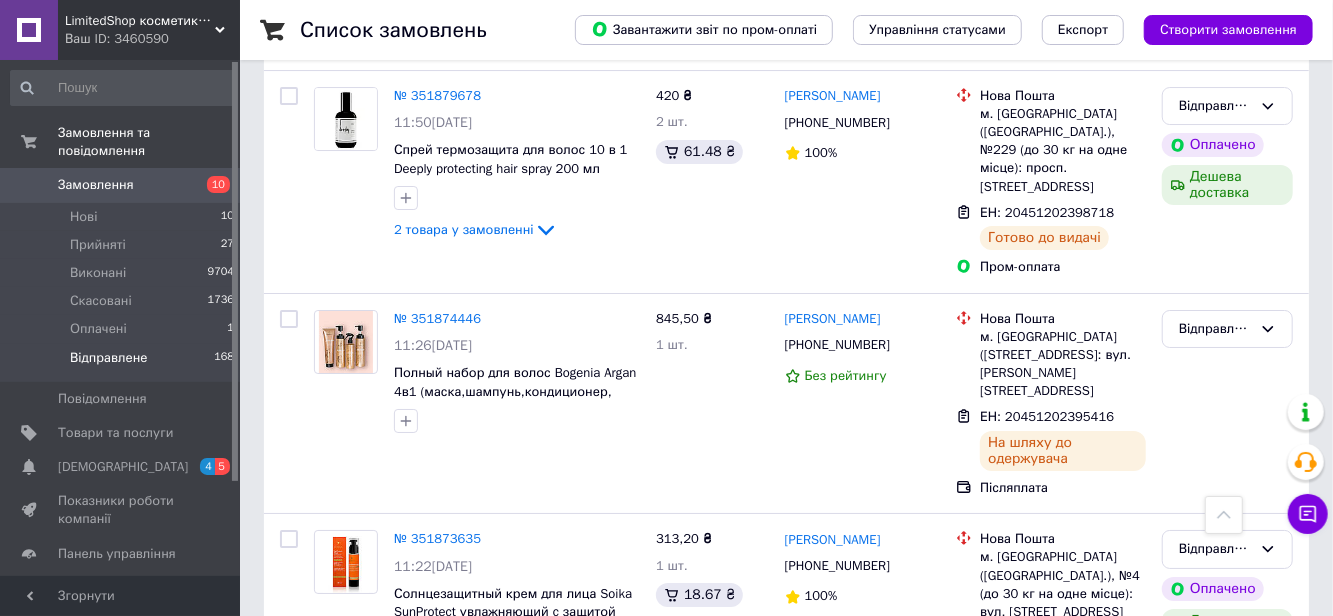scroll, scrollTop: 3784, scrollLeft: 0, axis: vertical 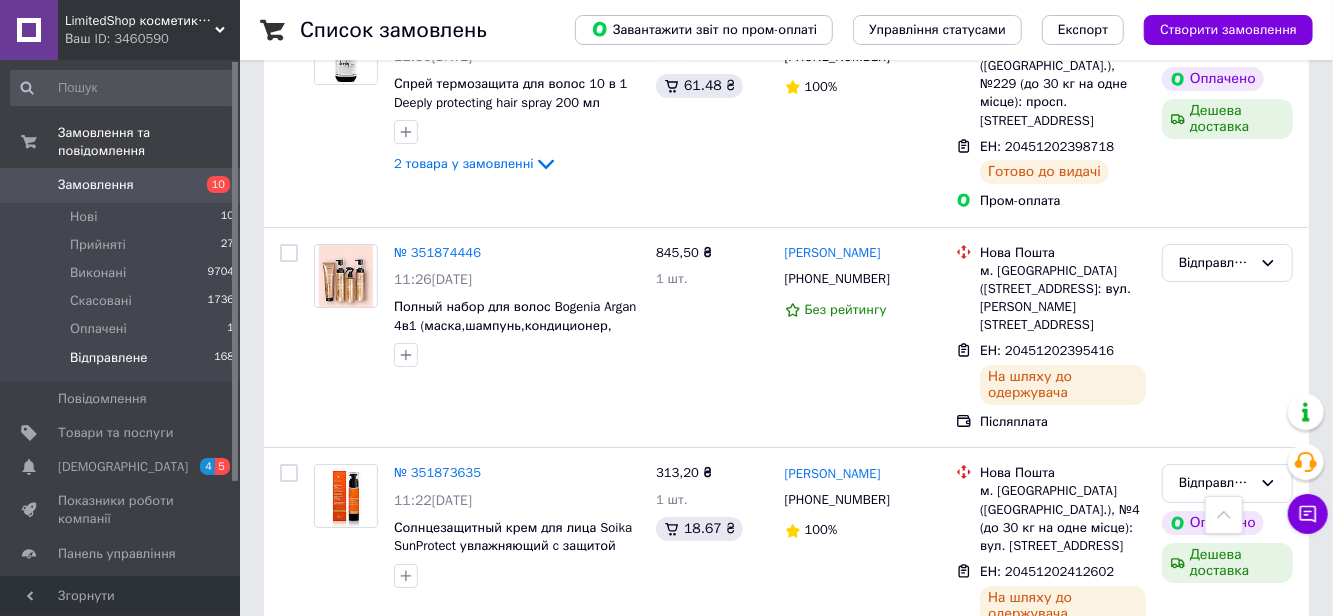 click on "2" at bounding box center (327, 934) 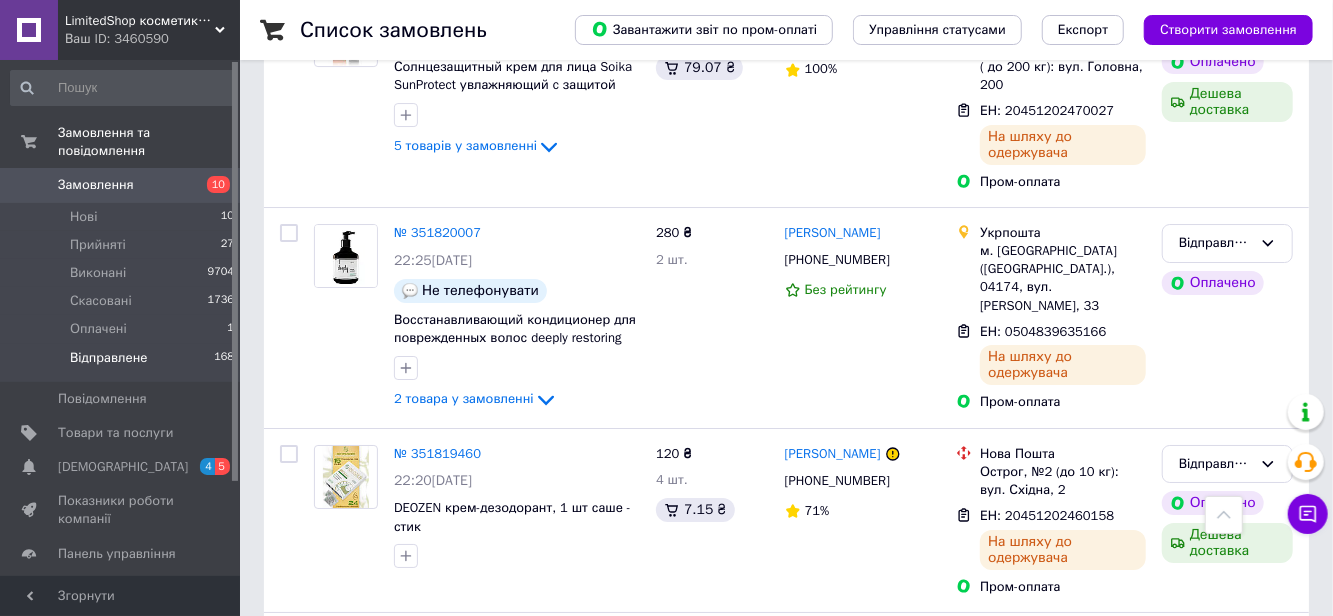 scroll, scrollTop: 3811, scrollLeft: 0, axis: vertical 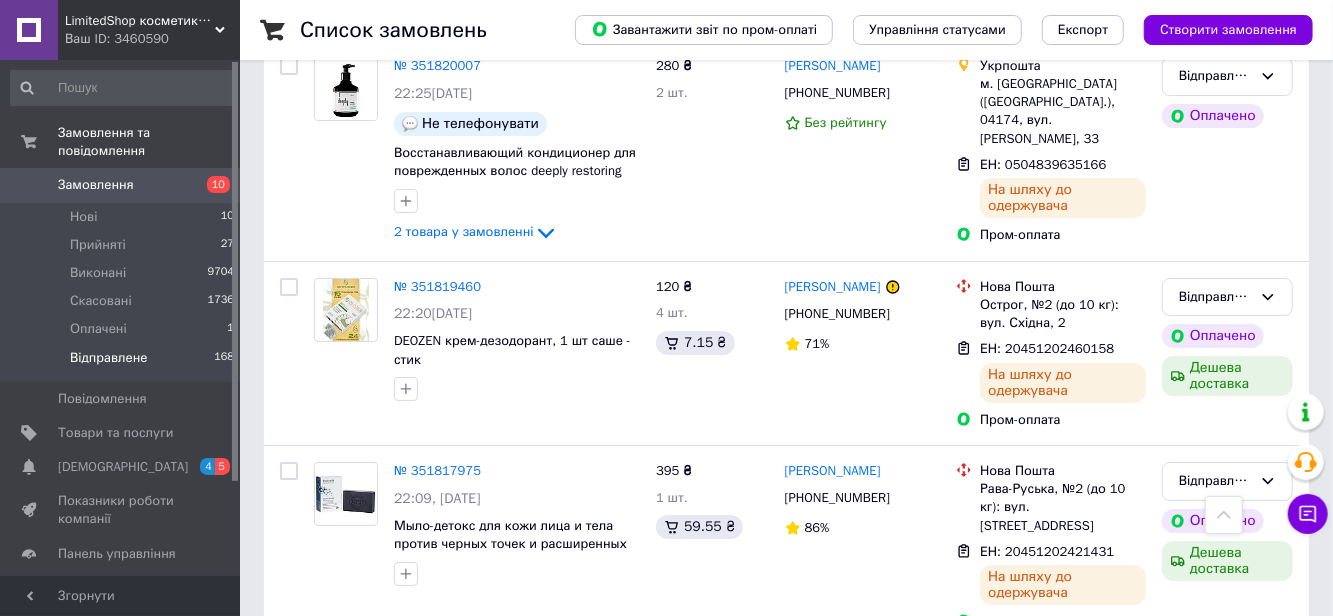 click on "3" at bounding box center (494, 915) 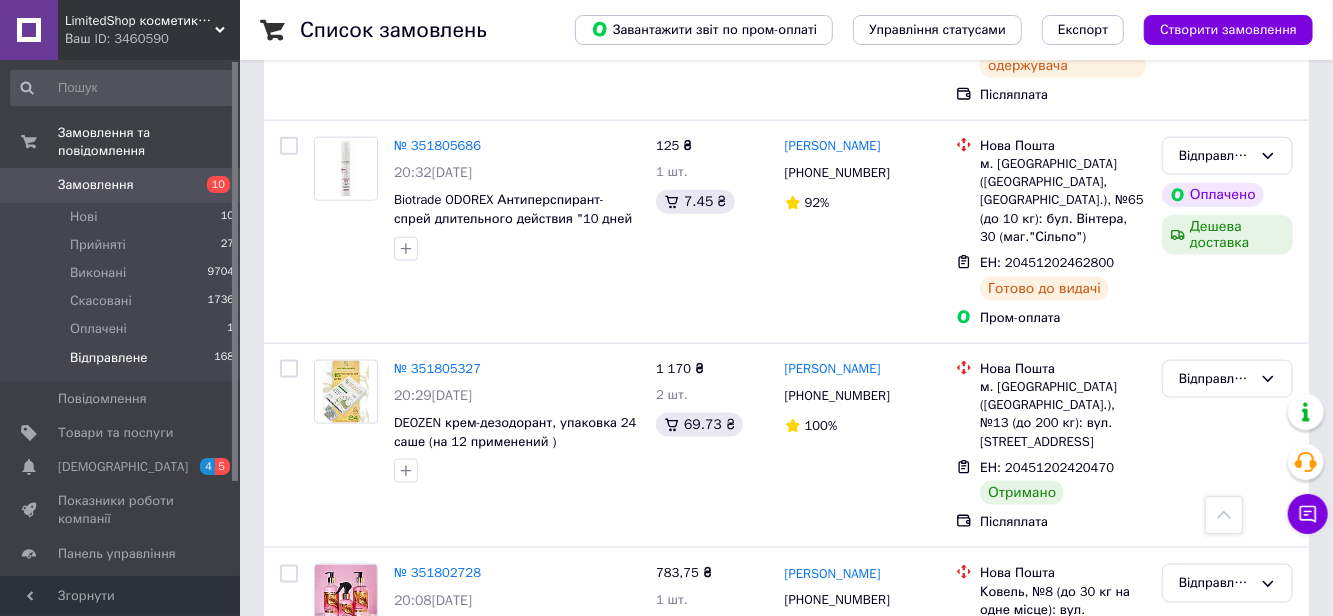 scroll, scrollTop: 1257, scrollLeft: 0, axis: vertical 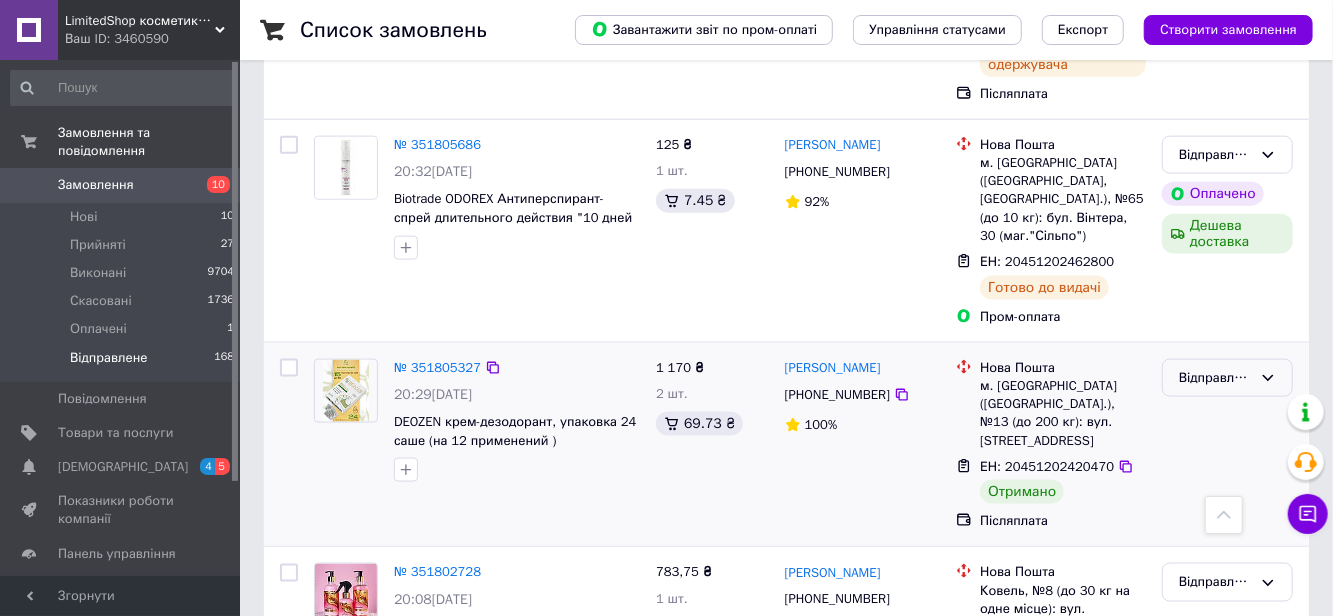 click on "Відправлене" at bounding box center (1215, 378) 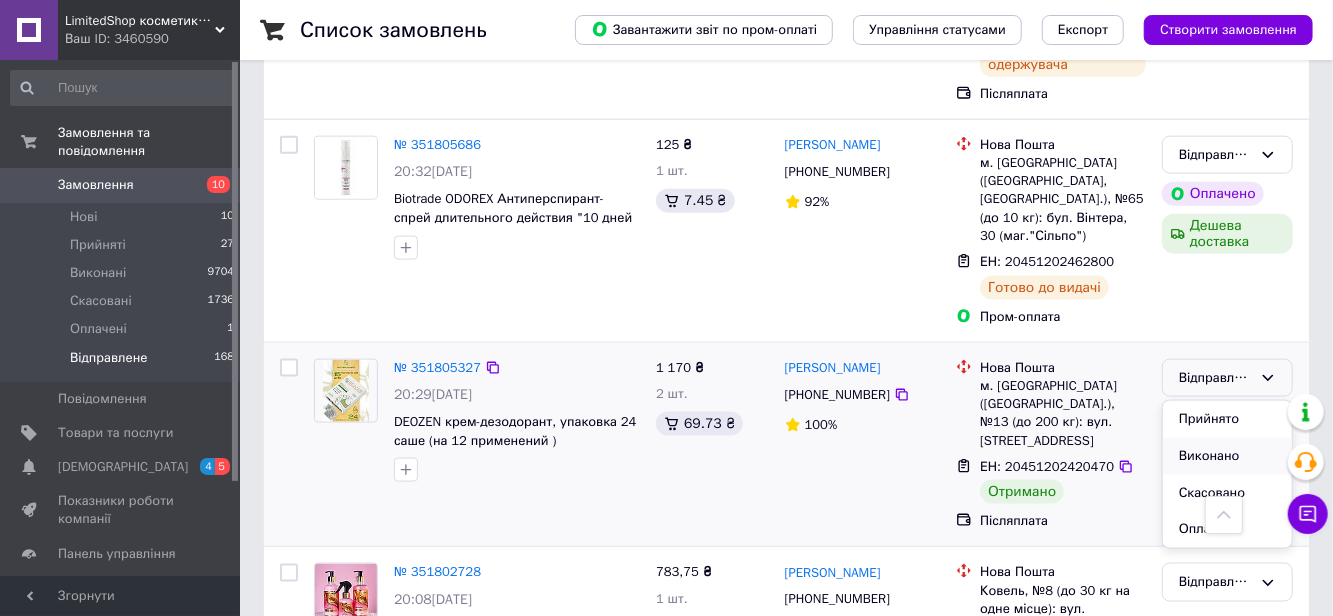 click on "Виконано" at bounding box center (1227, 456) 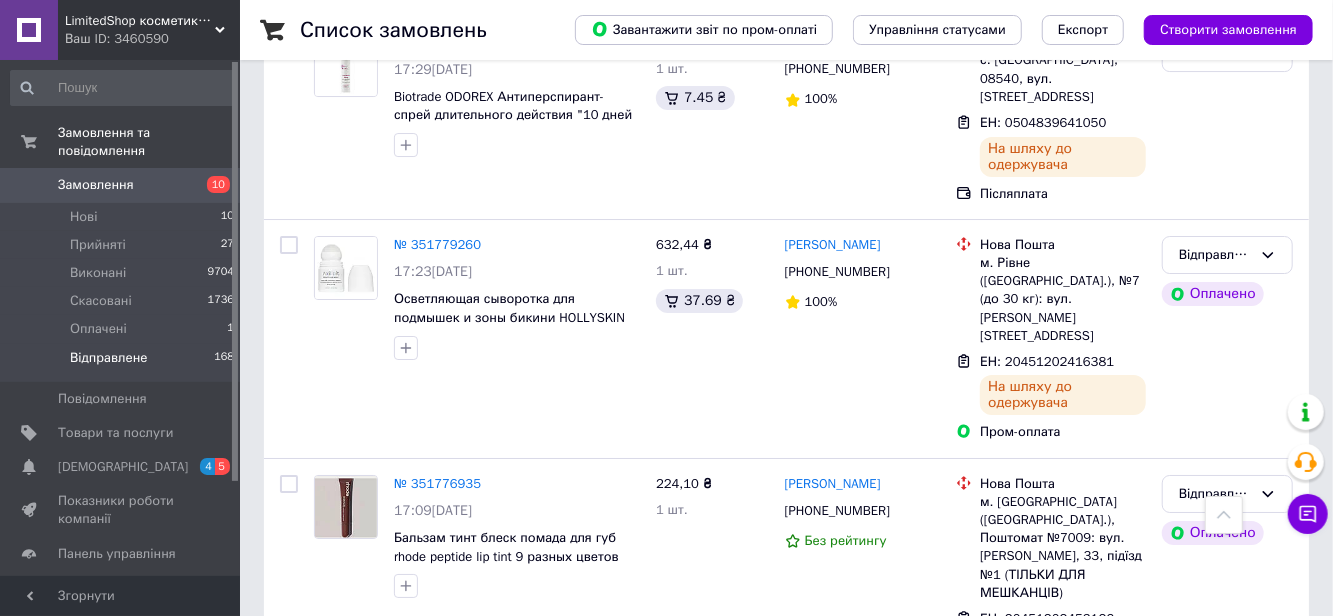 scroll, scrollTop: 3686, scrollLeft: 0, axis: vertical 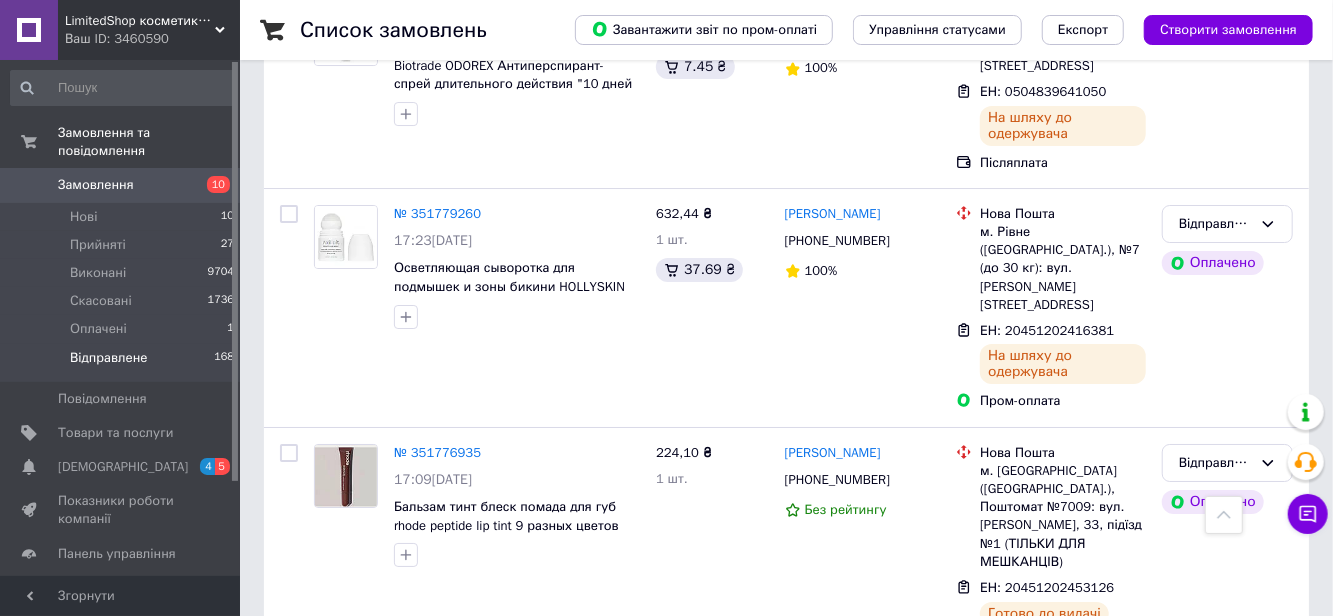 click on "4" at bounding box center [539, 933] 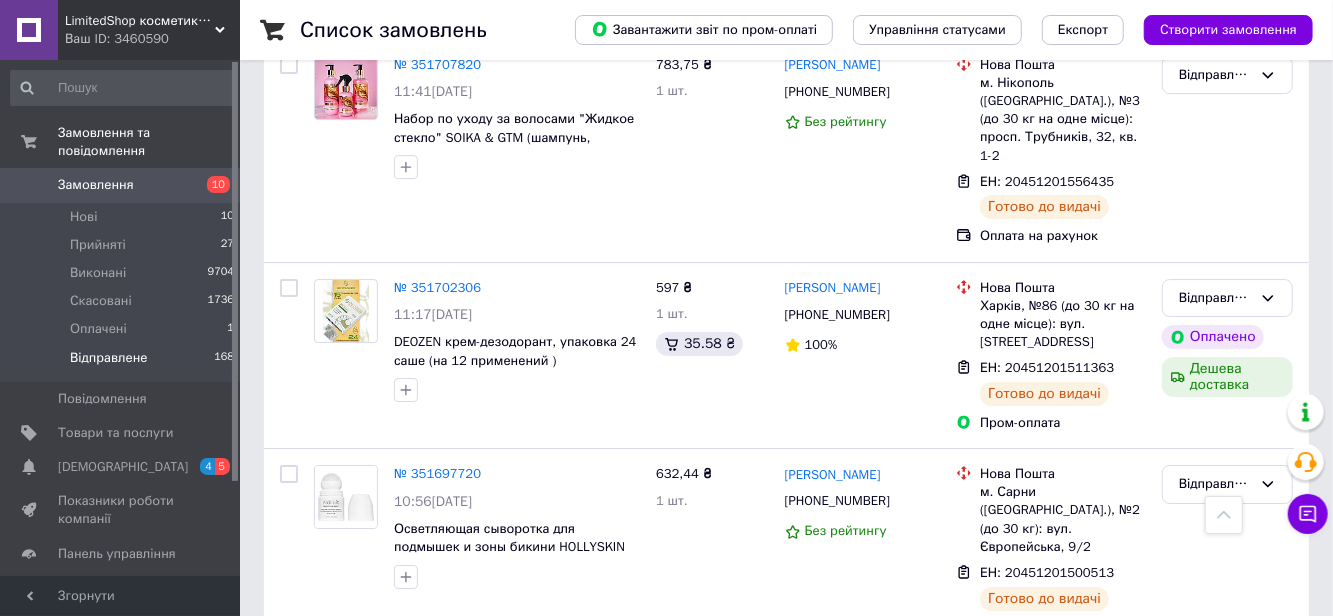 scroll, scrollTop: 3617, scrollLeft: 0, axis: vertical 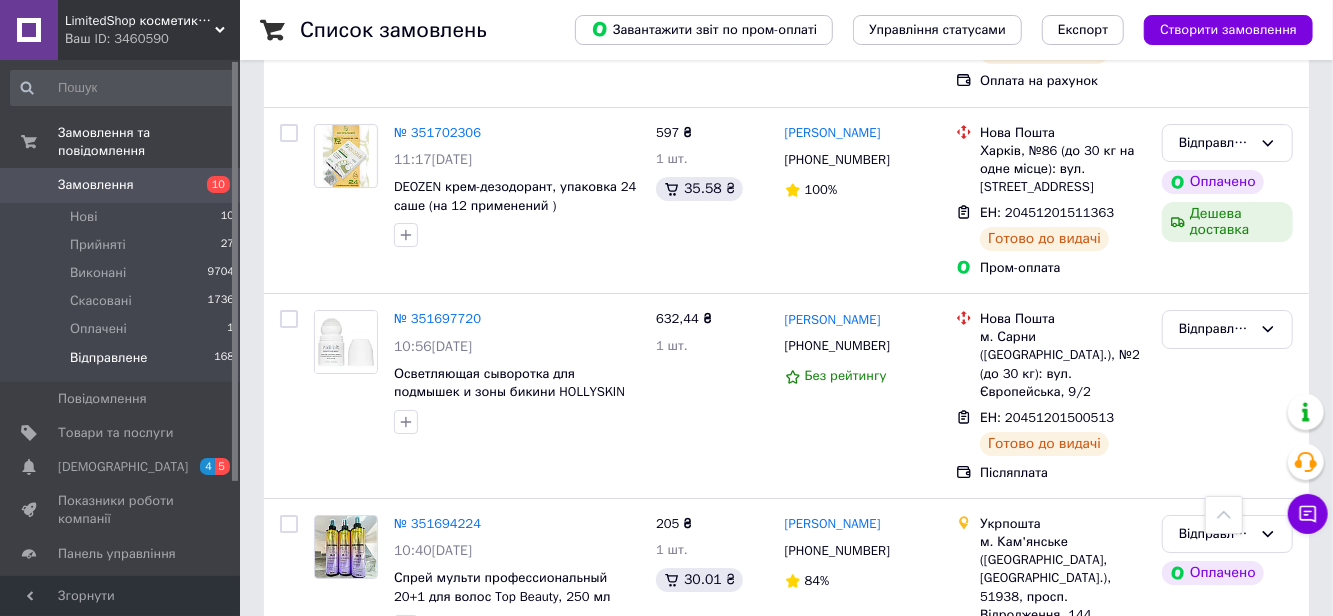 click on "Відправлене" at bounding box center [1215, 757] 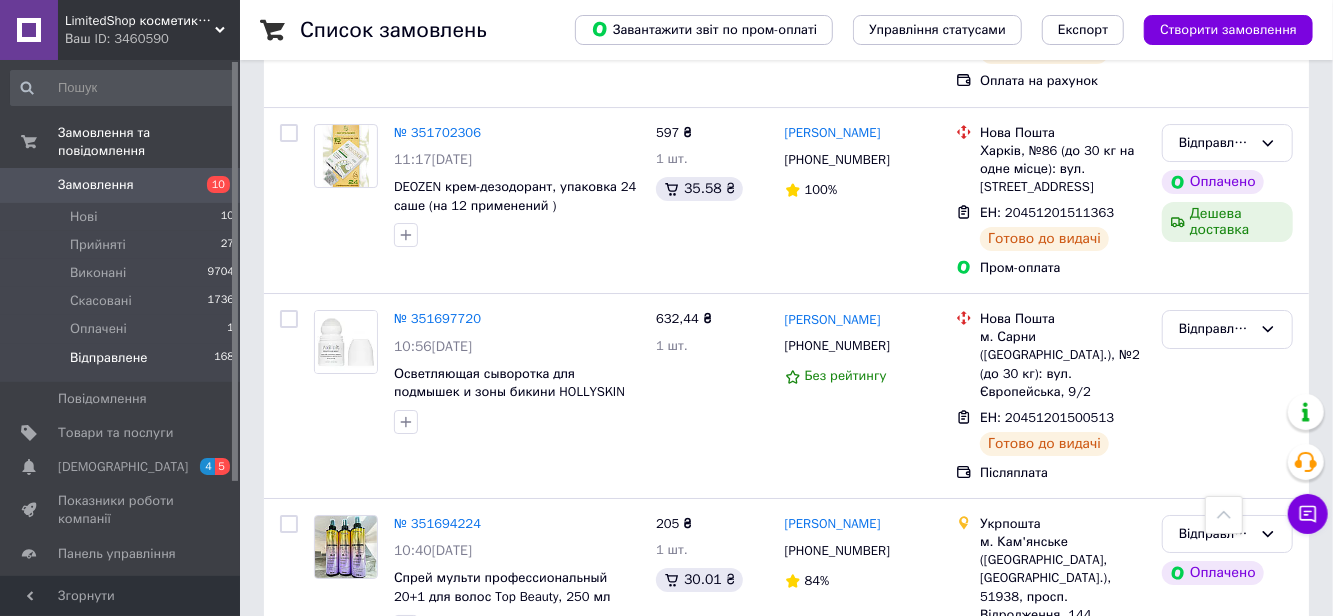 click on "Виконано" at bounding box center (1227, 835) 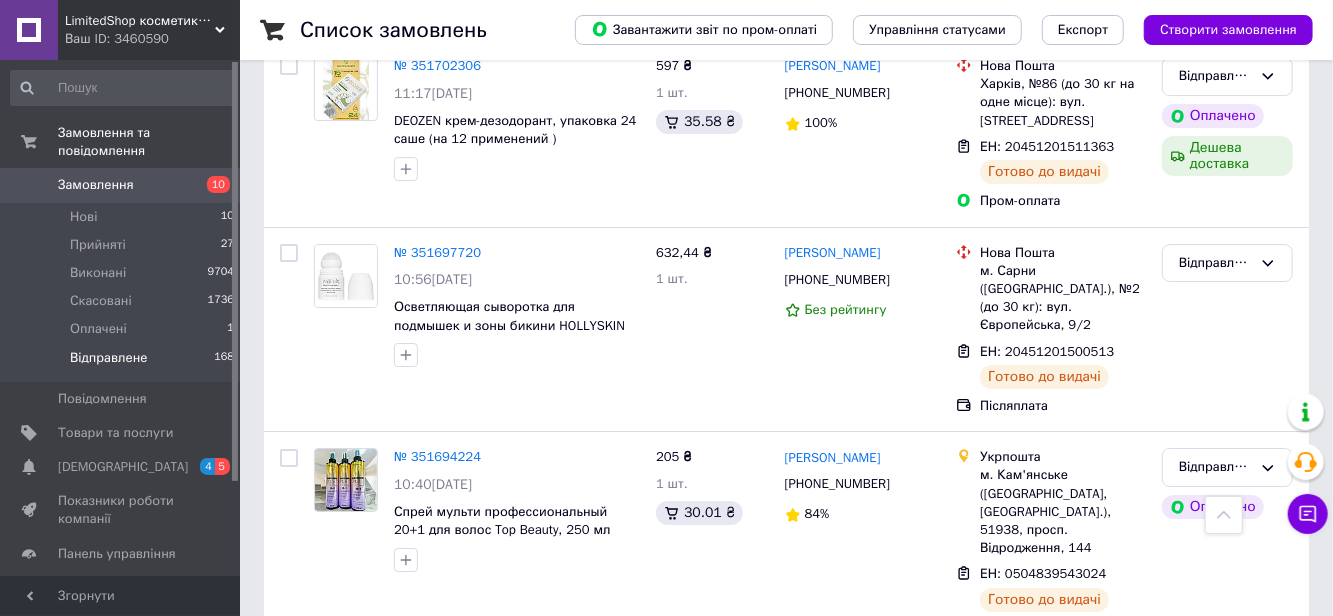 scroll, scrollTop: 3599, scrollLeft: 0, axis: vertical 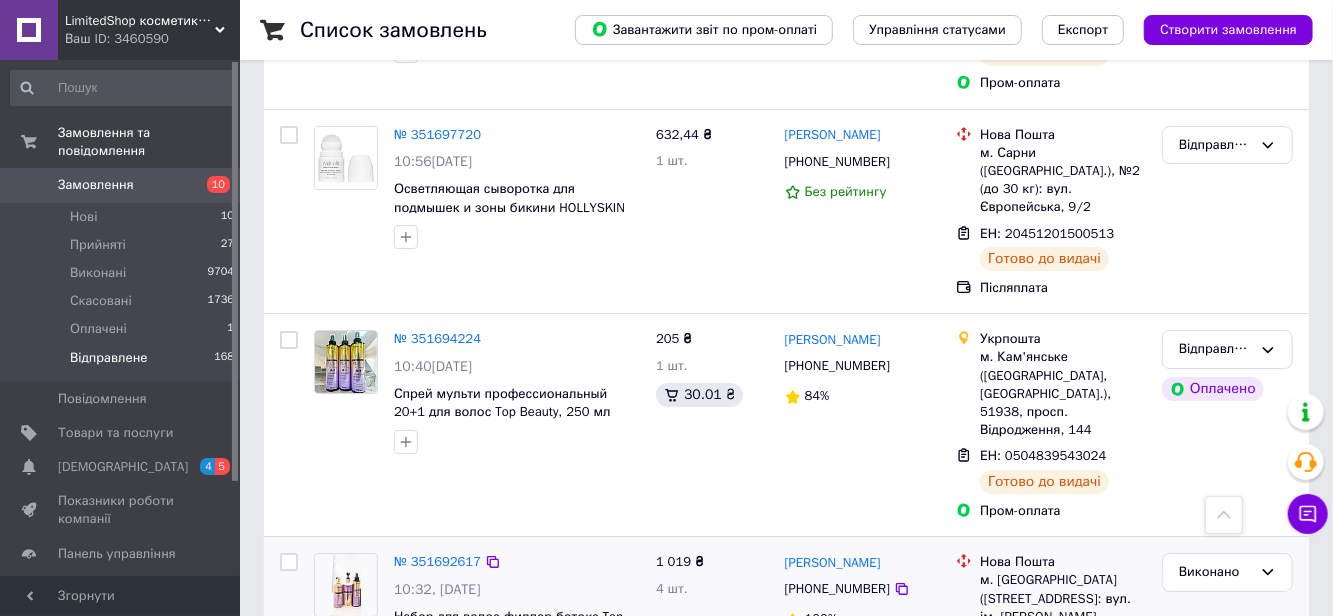 click on "5" at bounding box center [584, 970] 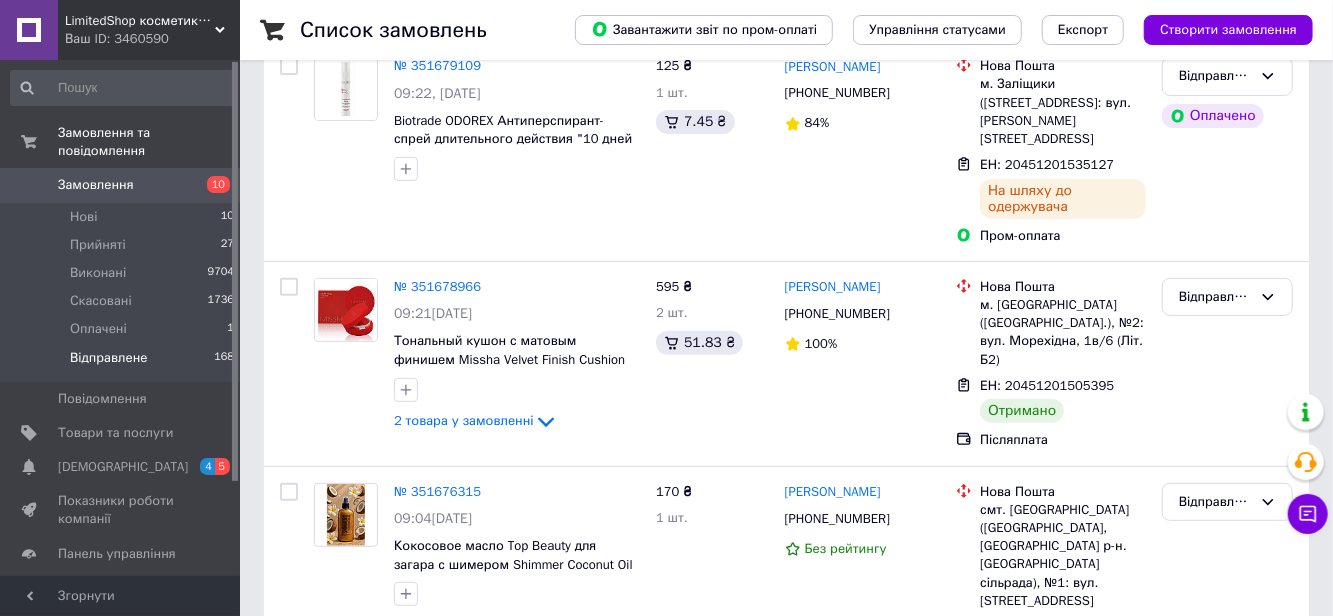 scroll, scrollTop: 250, scrollLeft: 0, axis: vertical 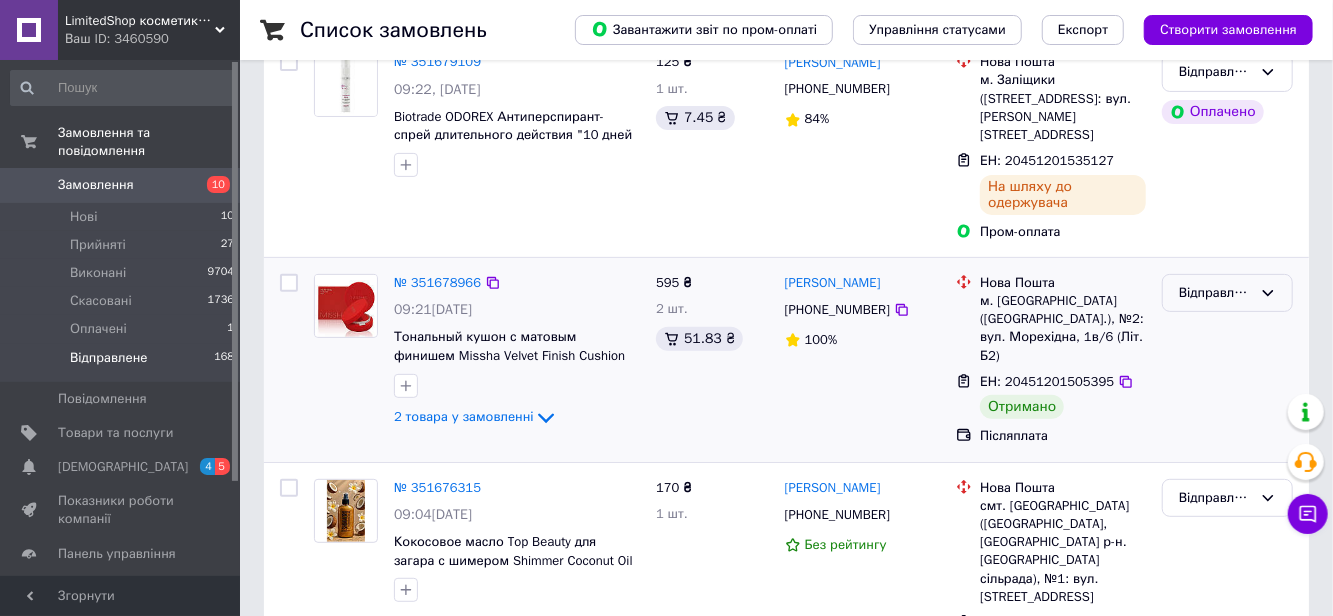 click on "Відправлене" at bounding box center [1215, 293] 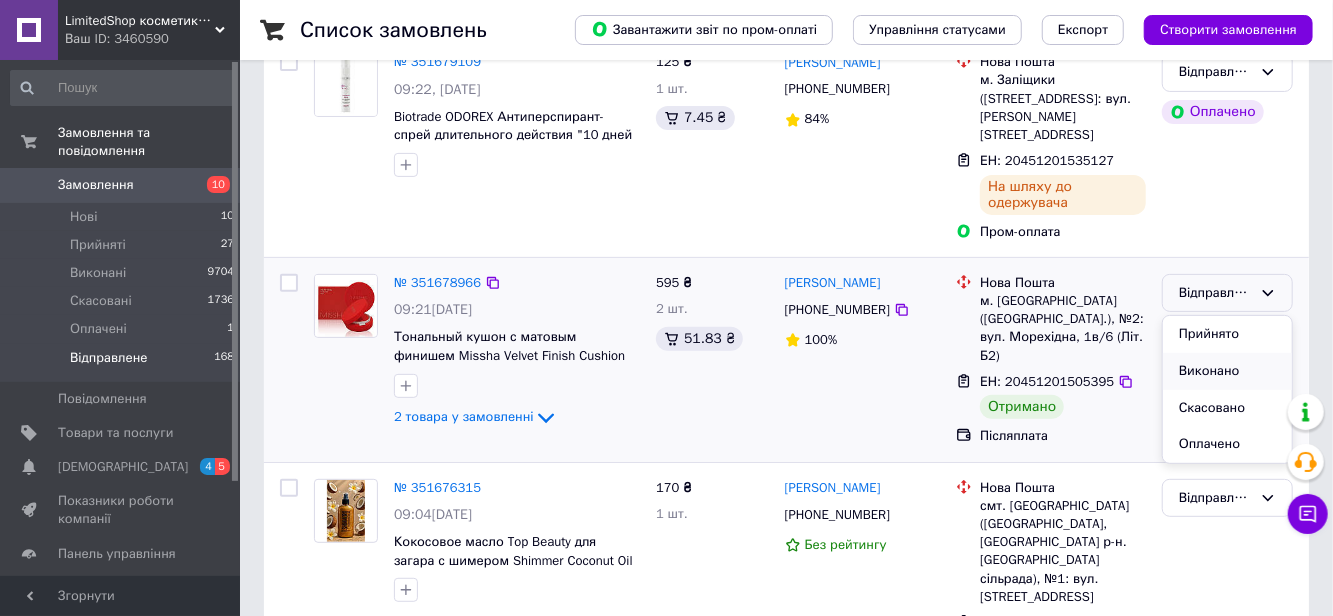 click on "Виконано" at bounding box center [1227, 371] 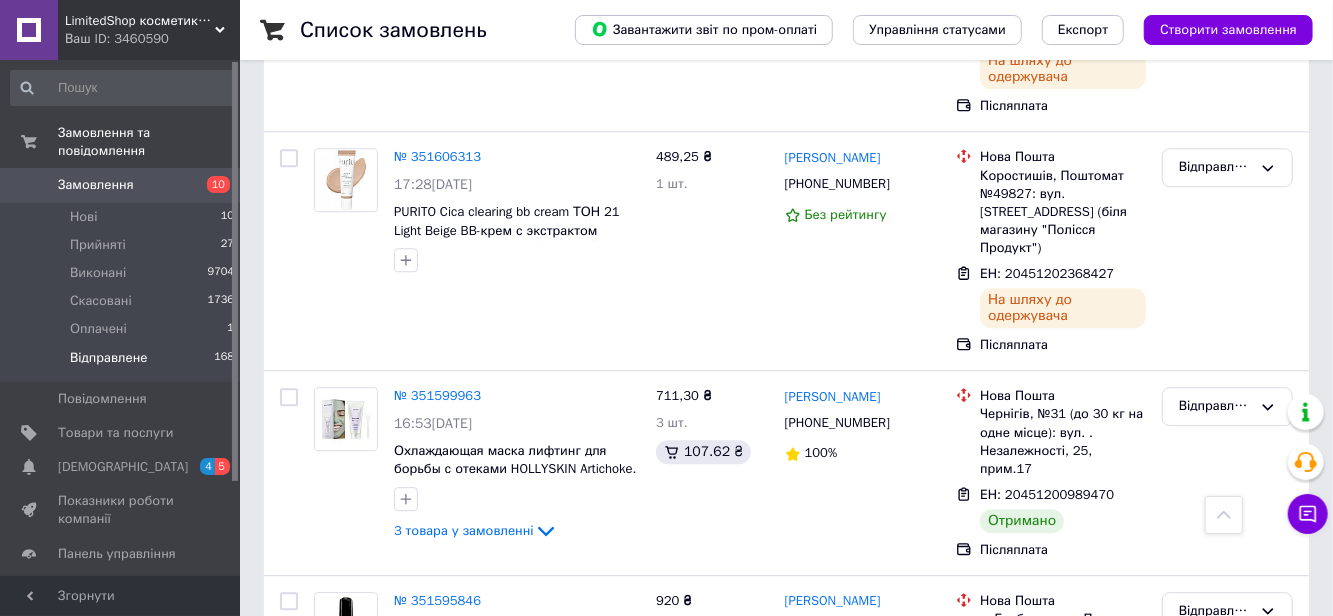 scroll, scrollTop: 2781, scrollLeft: 0, axis: vertical 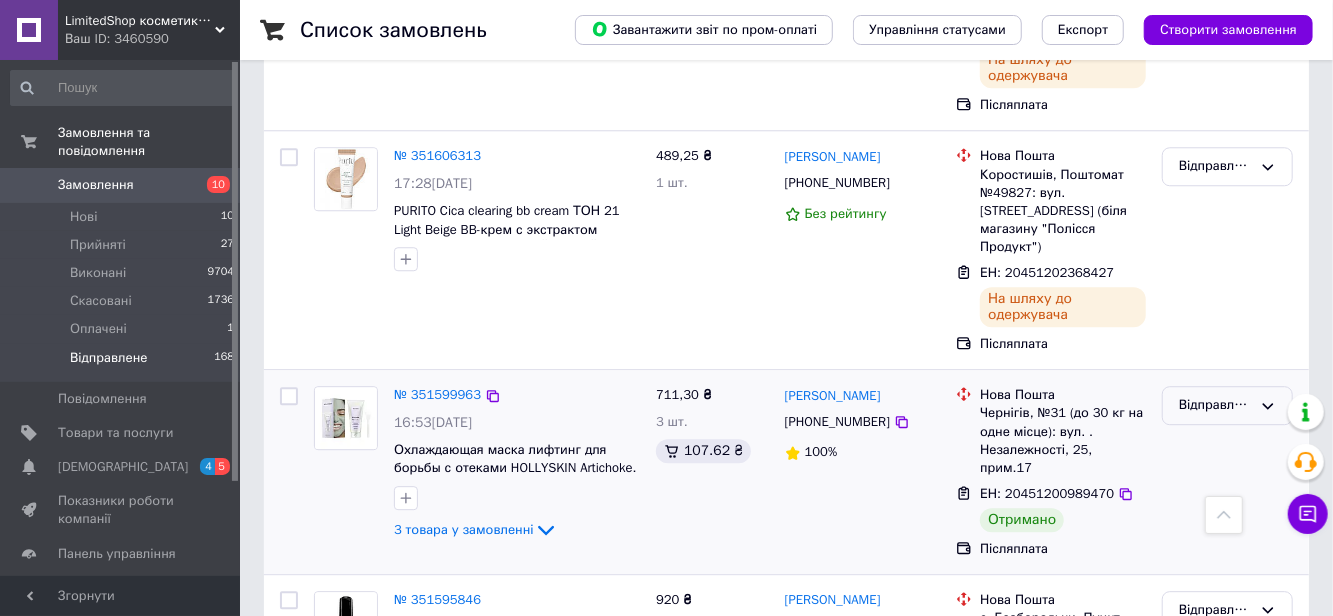 click on "Відправлене" at bounding box center (1215, 405) 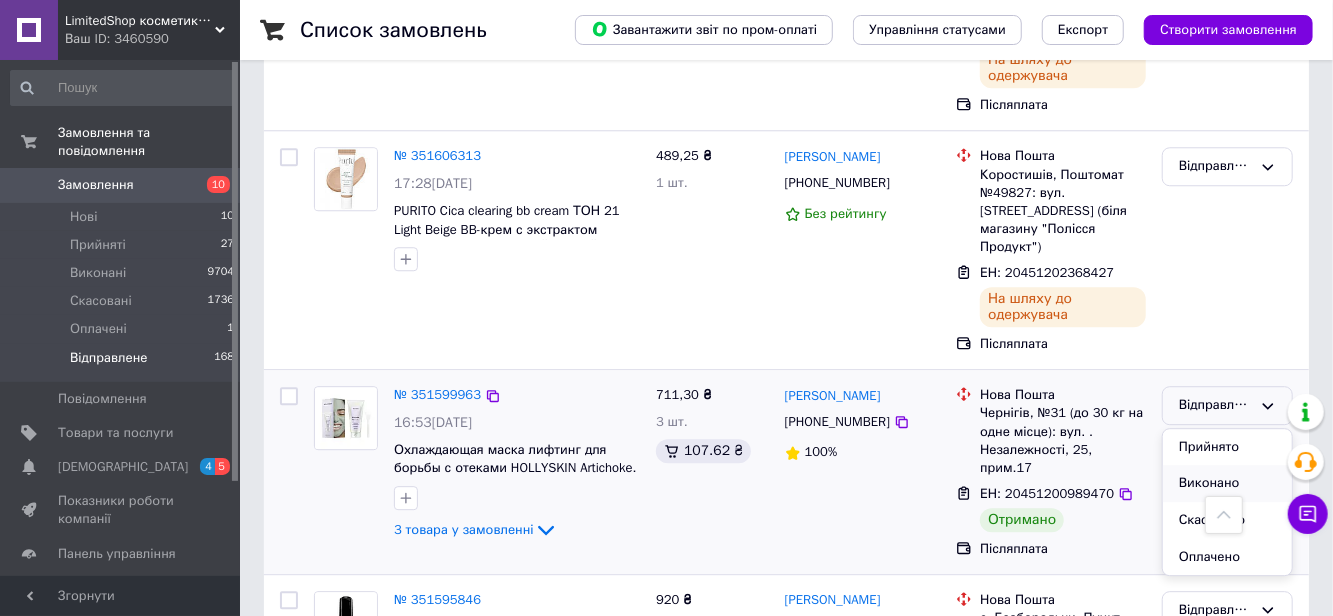 click on "Виконано" at bounding box center [1227, 483] 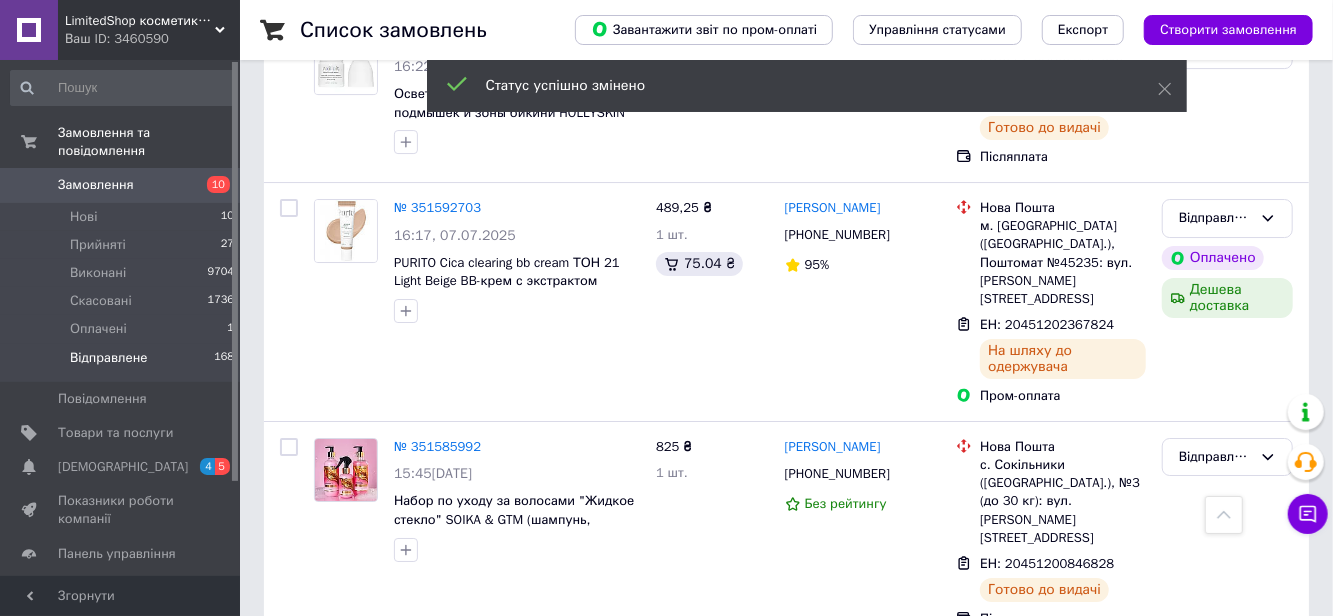 scroll, scrollTop: 3728, scrollLeft: 0, axis: vertical 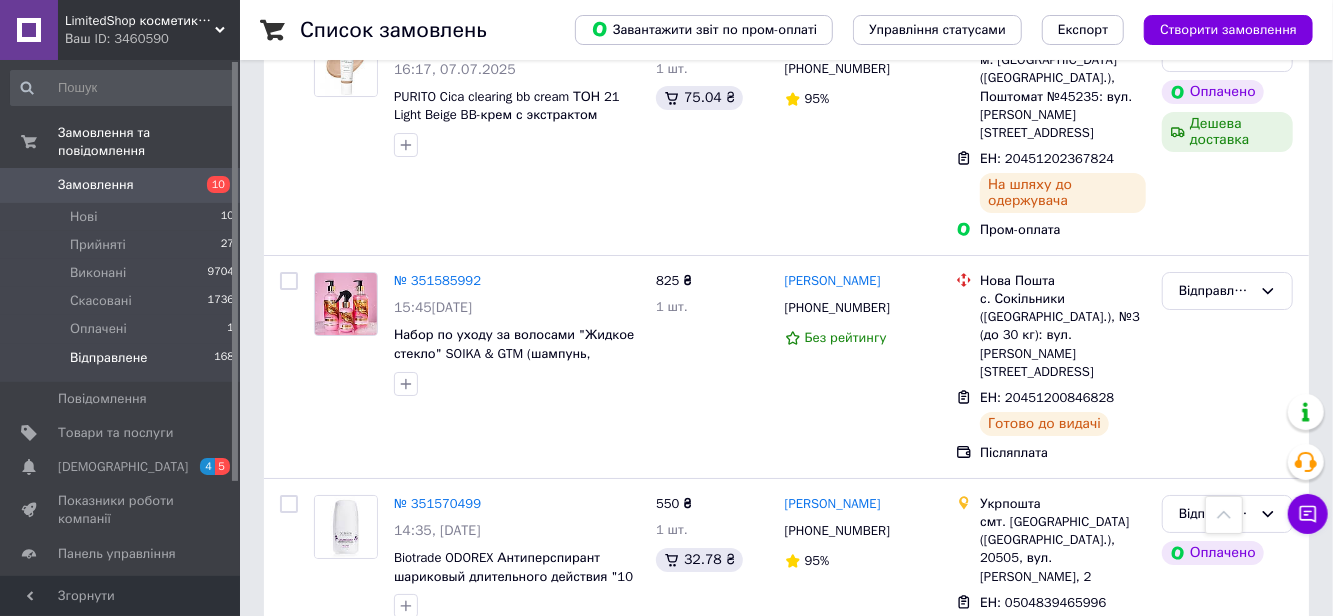 click on "6" at bounding box center (629, 932) 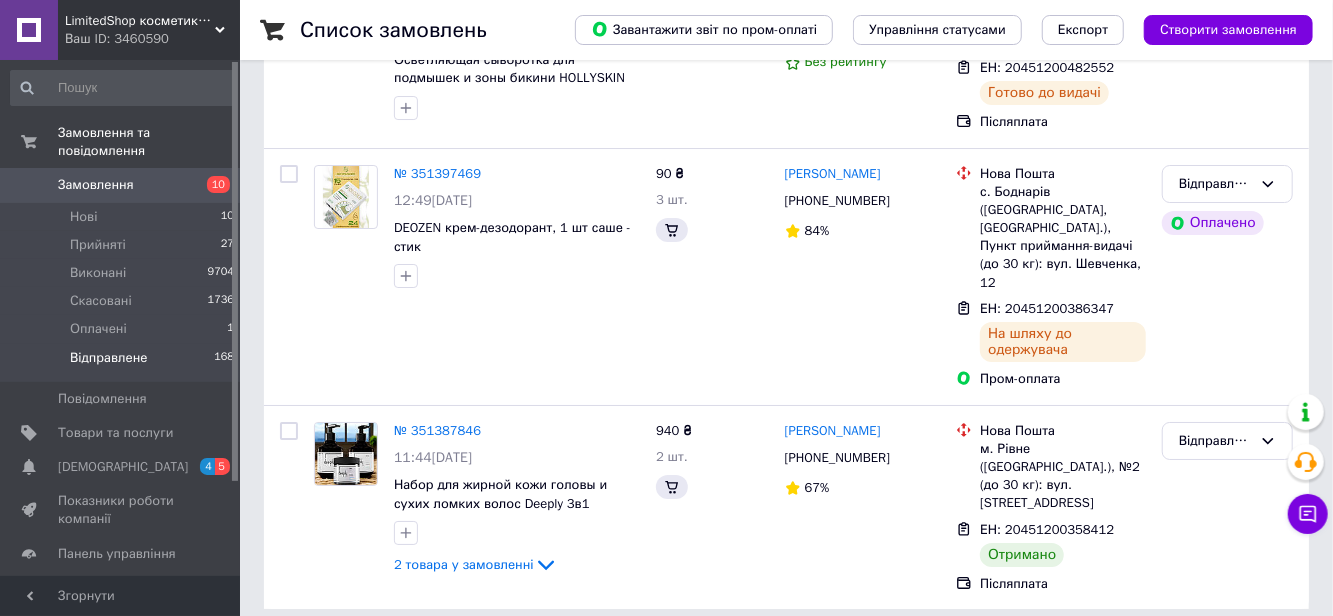 scroll, scrollTop: 0, scrollLeft: 0, axis: both 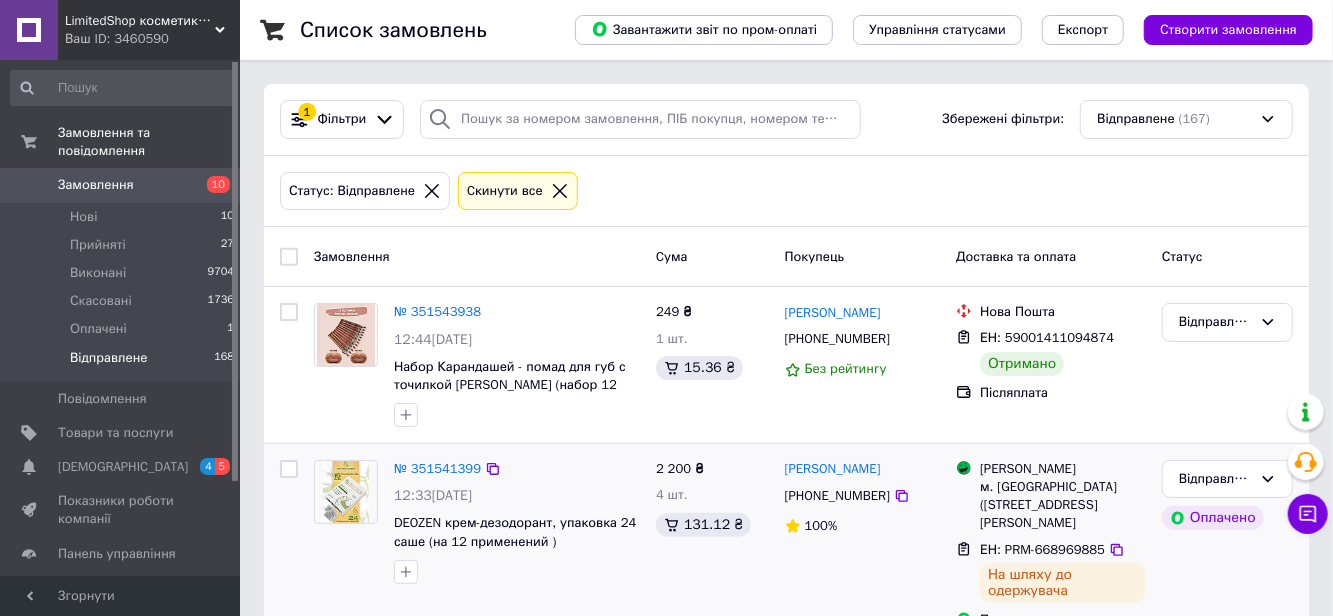 click on "[PERSON_NAME]" at bounding box center [1063, 469] 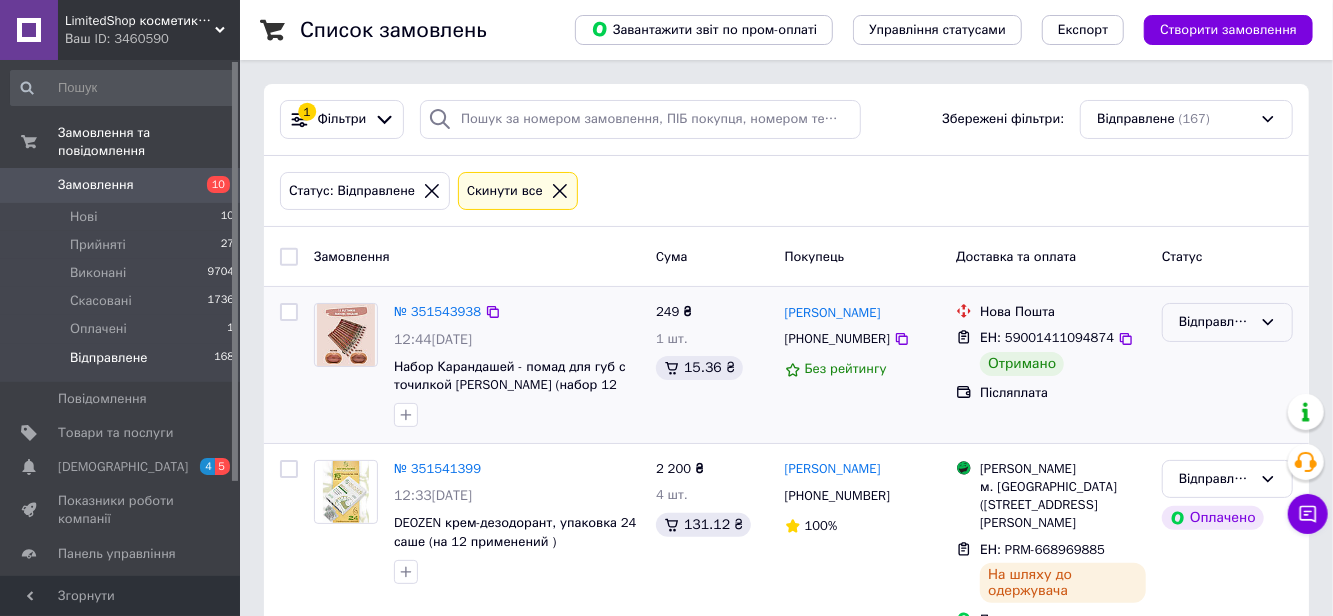 click on "Відправлене" at bounding box center (1215, 322) 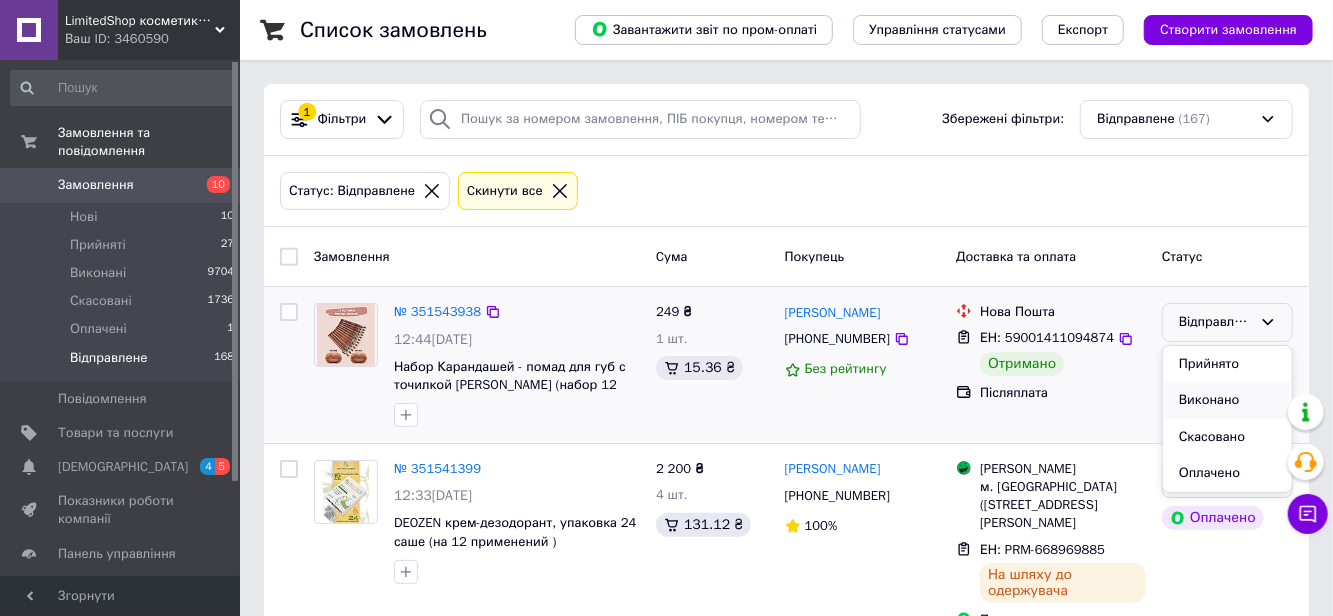 click on "Виконано" at bounding box center [1227, 400] 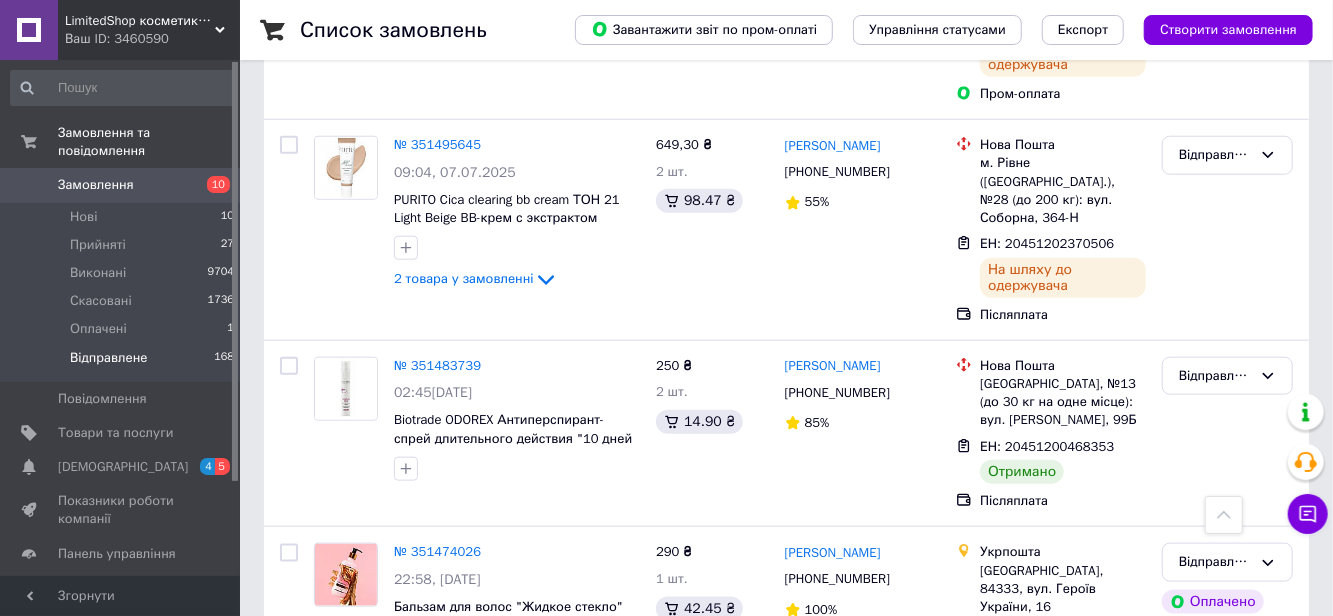 scroll, scrollTop: 980, scrollLeft: 0, axis: vertical 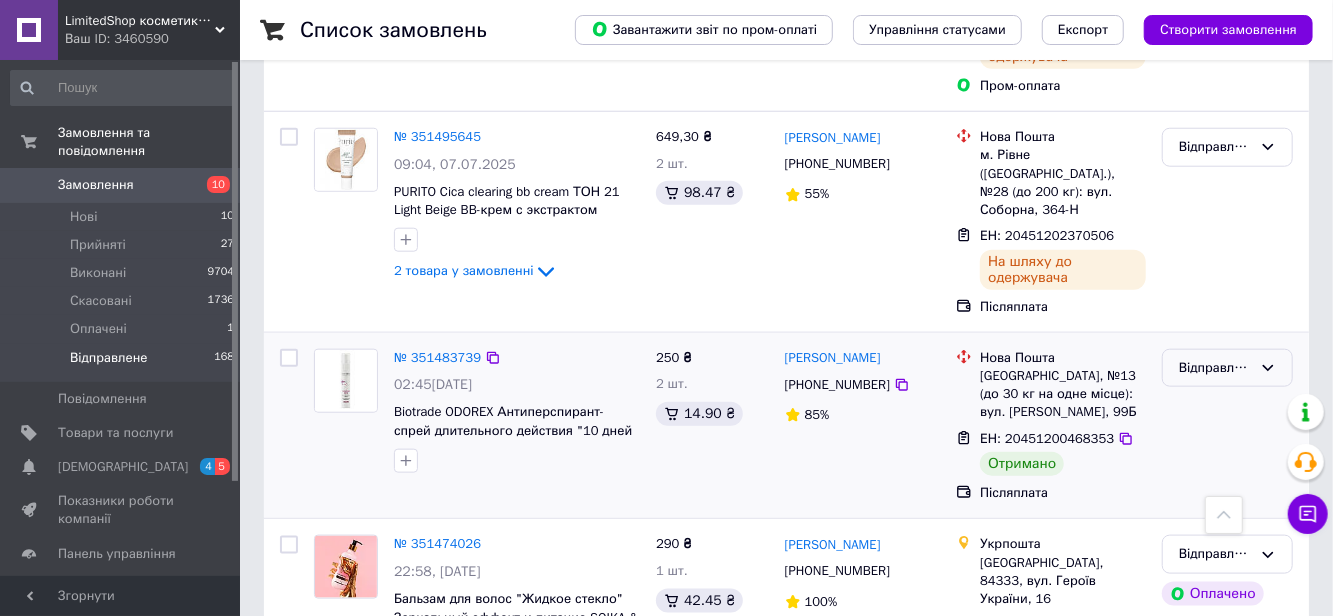 click on "Відправлене" at bounding box center [1215, 368] 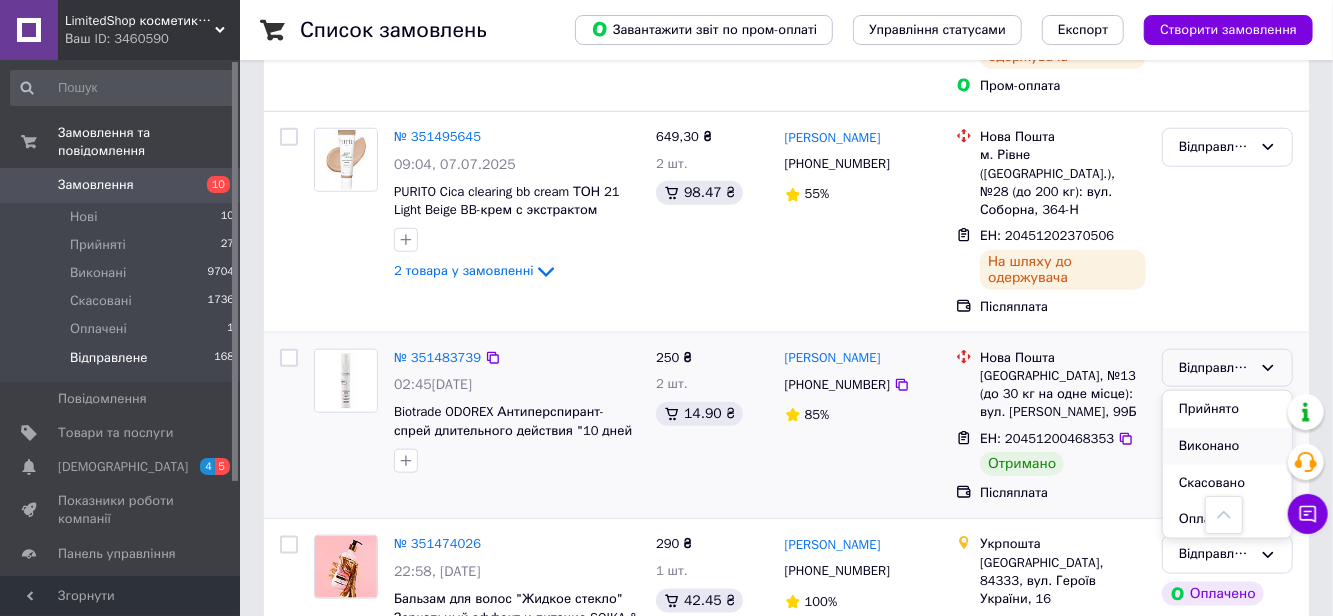click on "Виконано" at bounding box center (1227, 446) 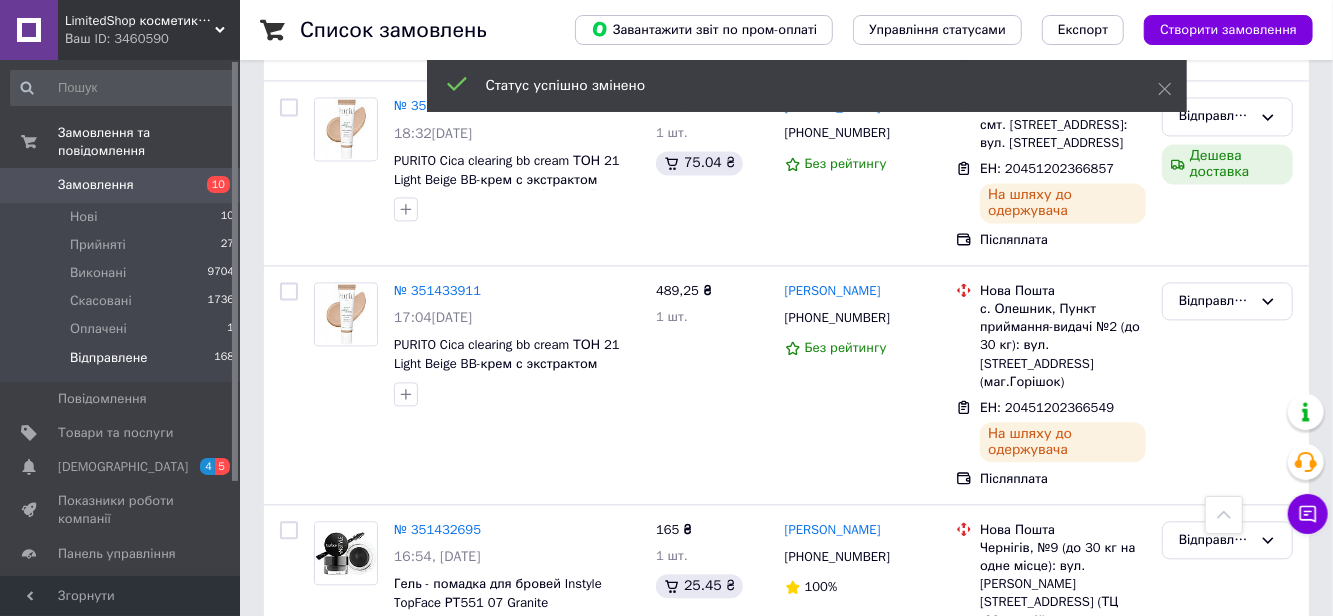 scroll, scrollTop: 2396, scrollLeft: 0, axis: vertical 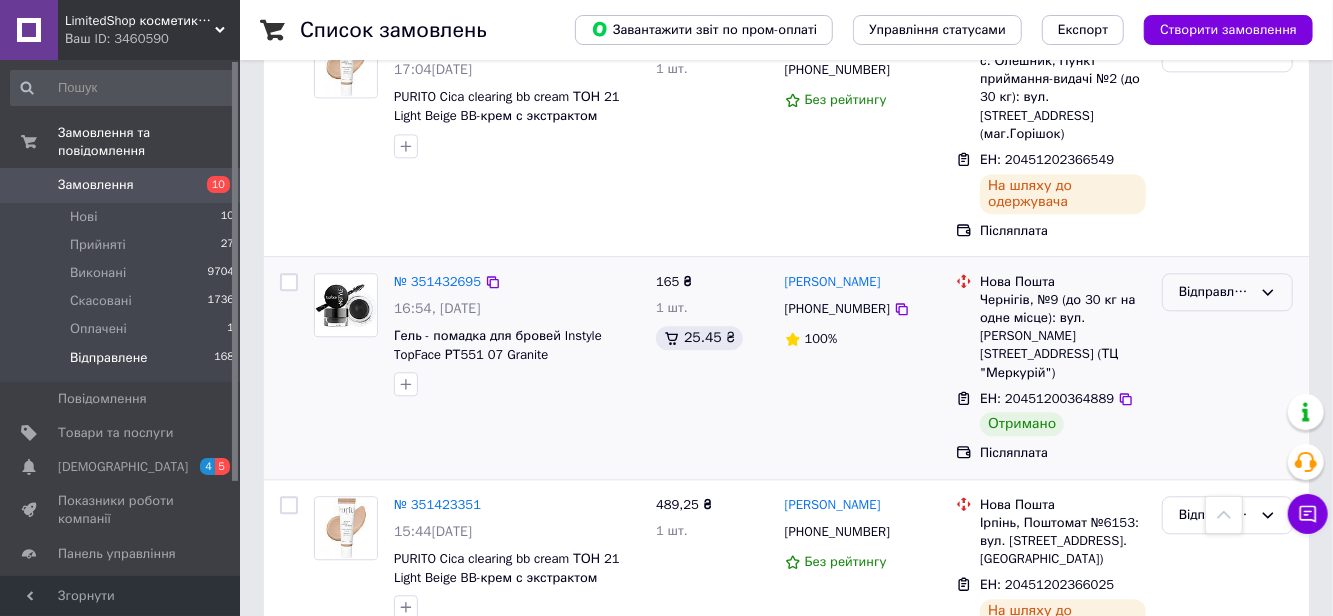 click on "Відправлене" at bounding box center (1215, 292) 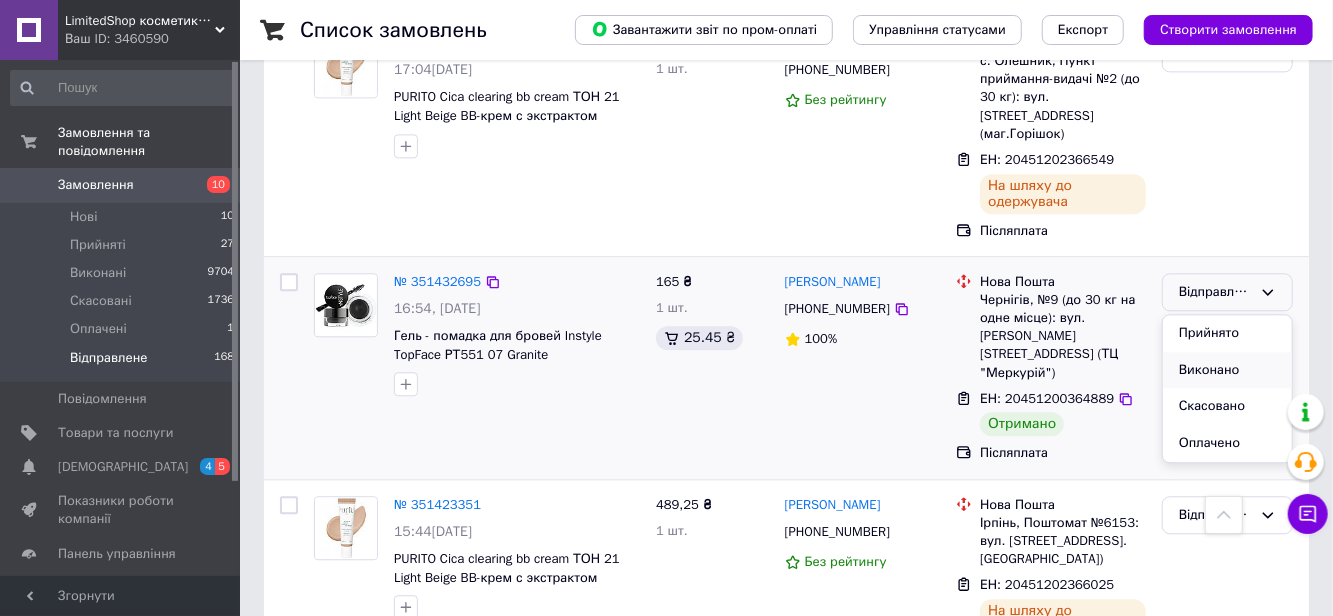 click on "Виконано" at bounding box center (1227, 370) 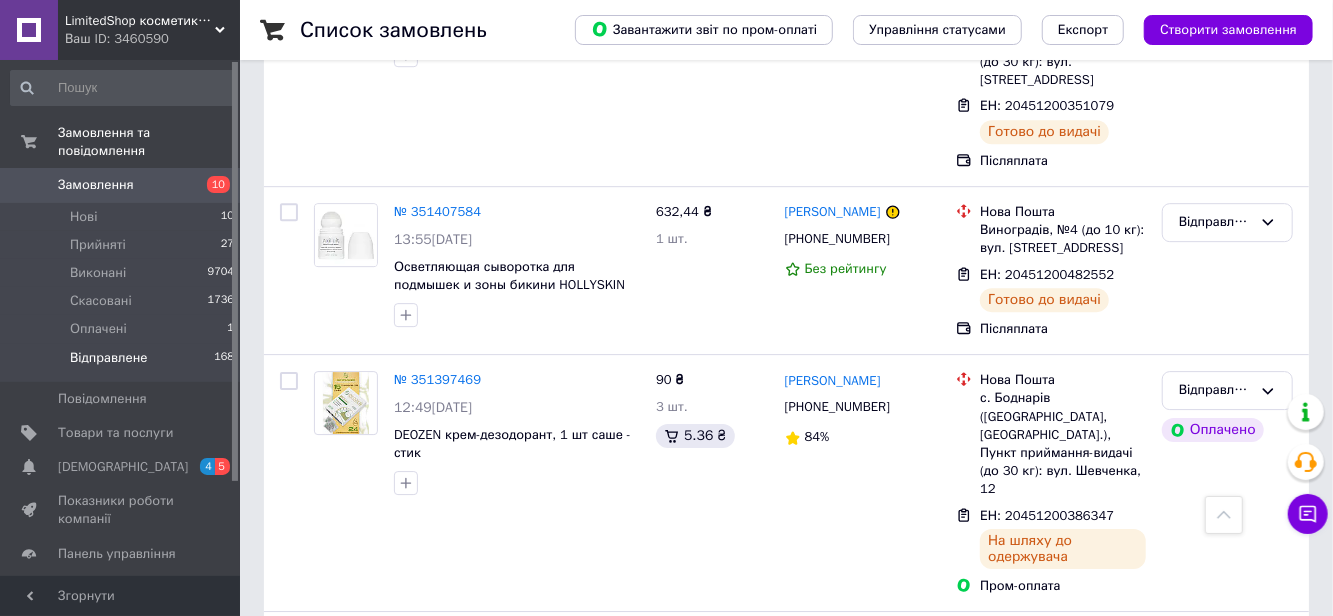 scroll, scrollTop: 3354, scrollLeft: 0, axis: vertical 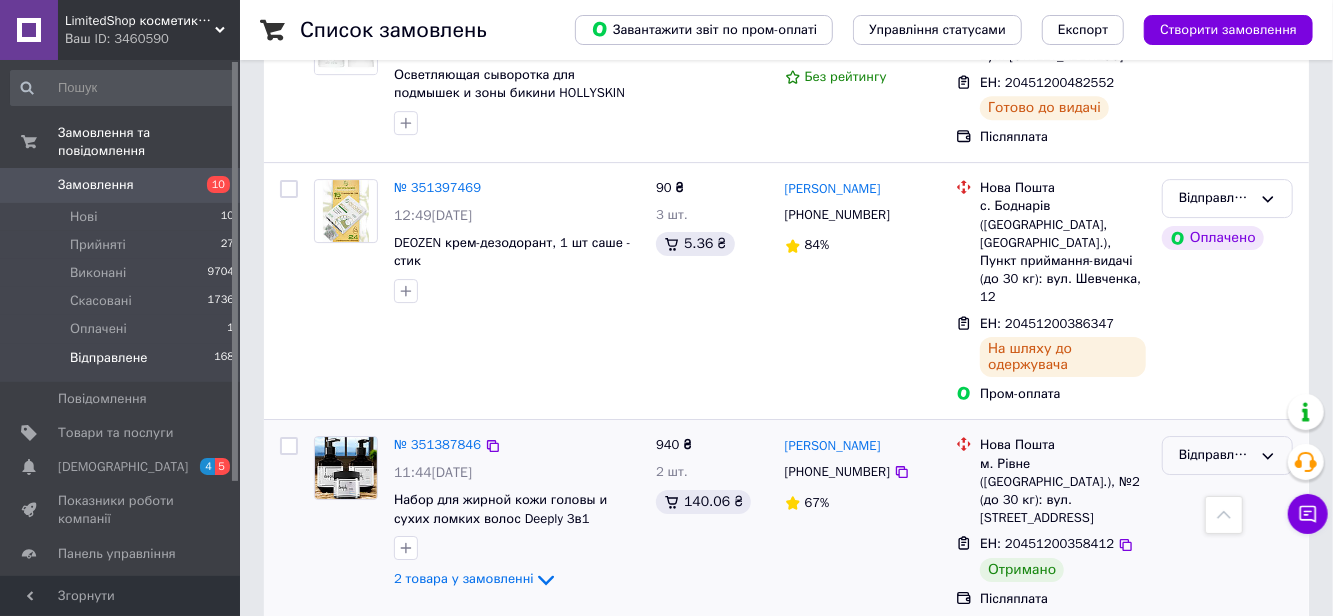 click on "Відправлене" at bounding box center (1215, 455) 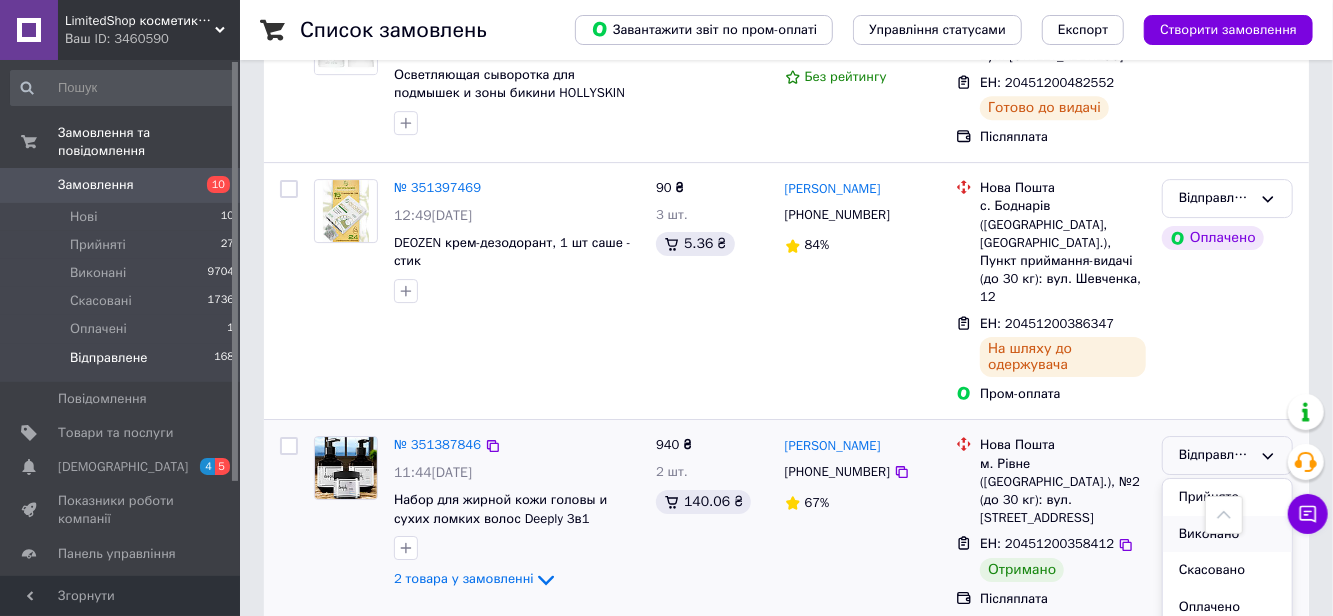 click on "Виконано" at bounding box center [1227, 534] 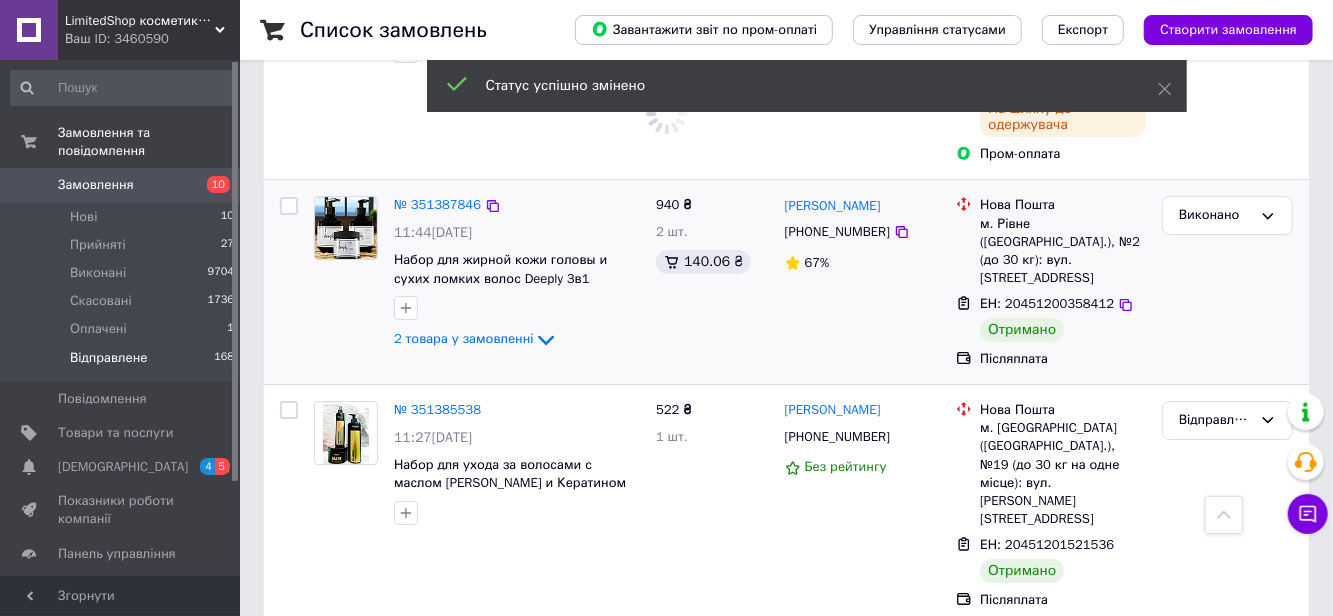 scroll, scrollTop: 3604, scrollLeft: 0, axis: vertical 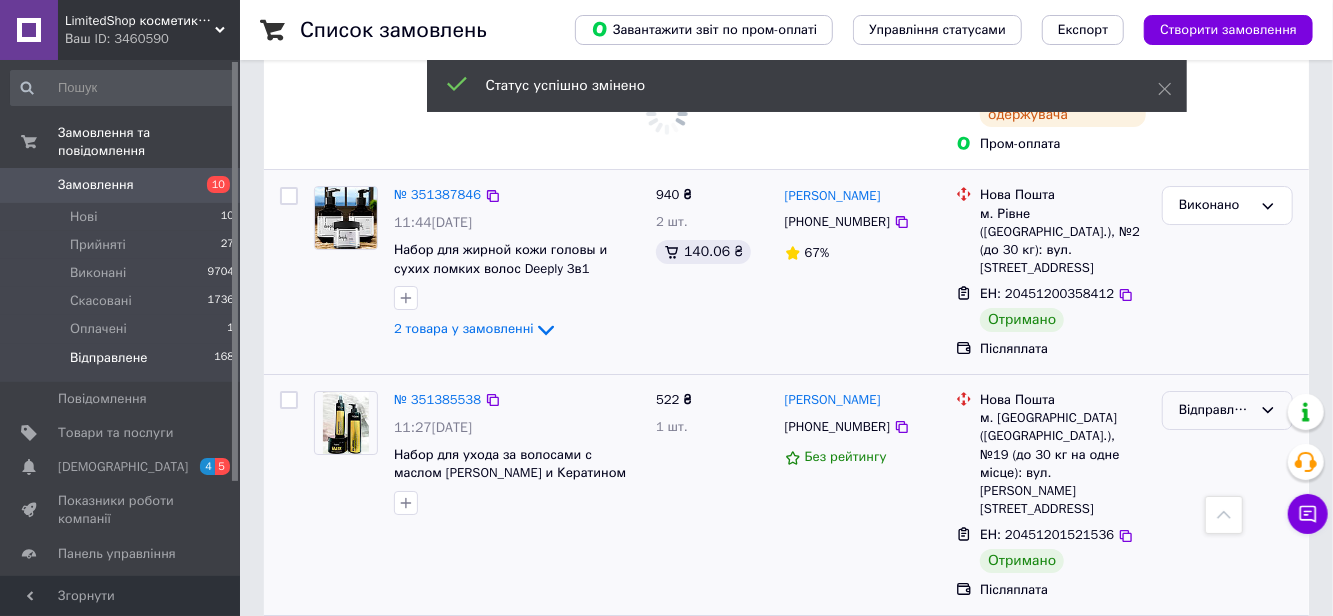 click on "Відправлене" at bounding box center (1215, 410) 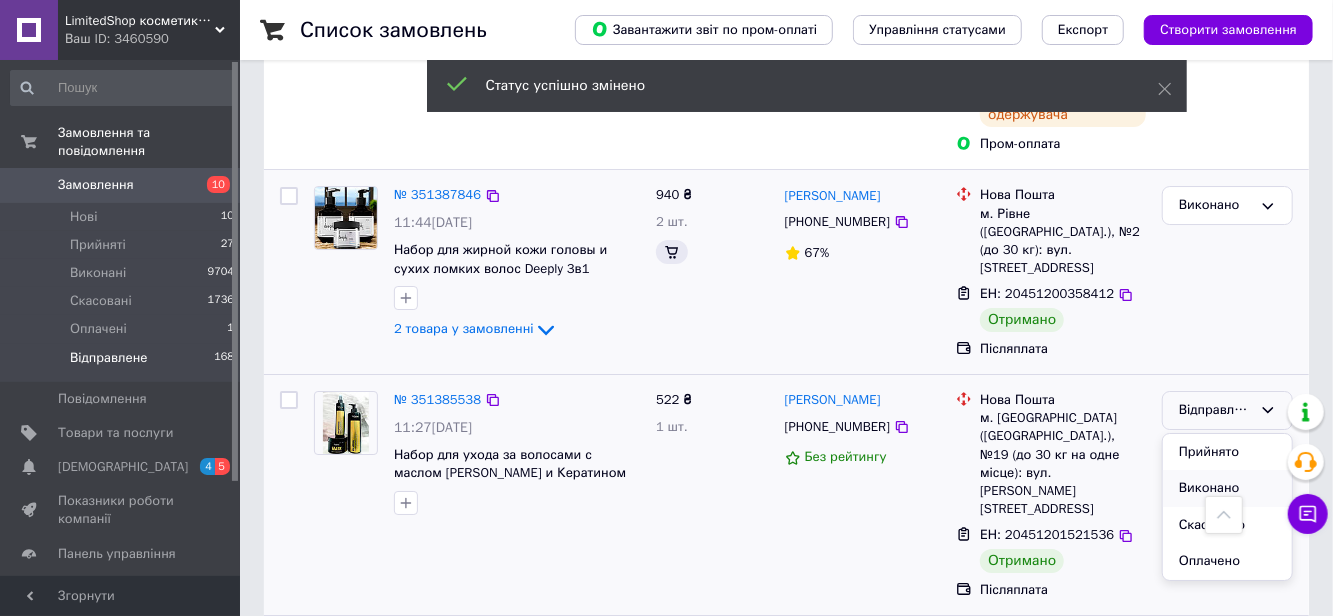 click on "Виконано" at bounding box center [1227, 488] 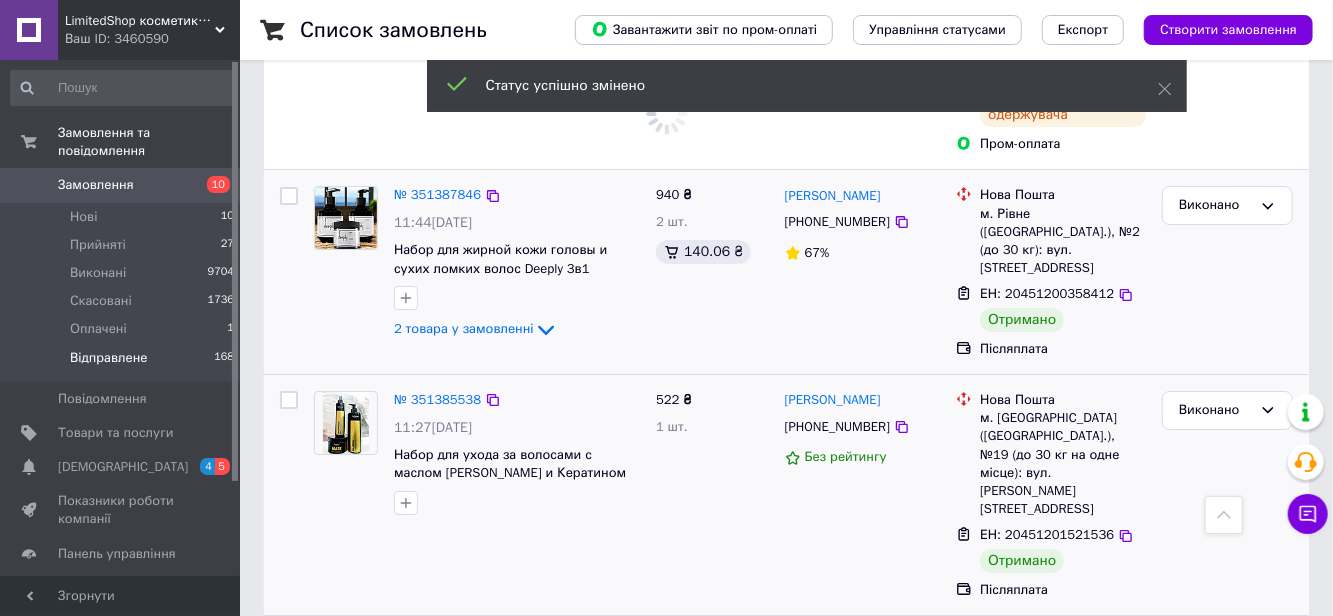 scroll, scrollTop: 3640, scrollLeft: 0, axis: vertical 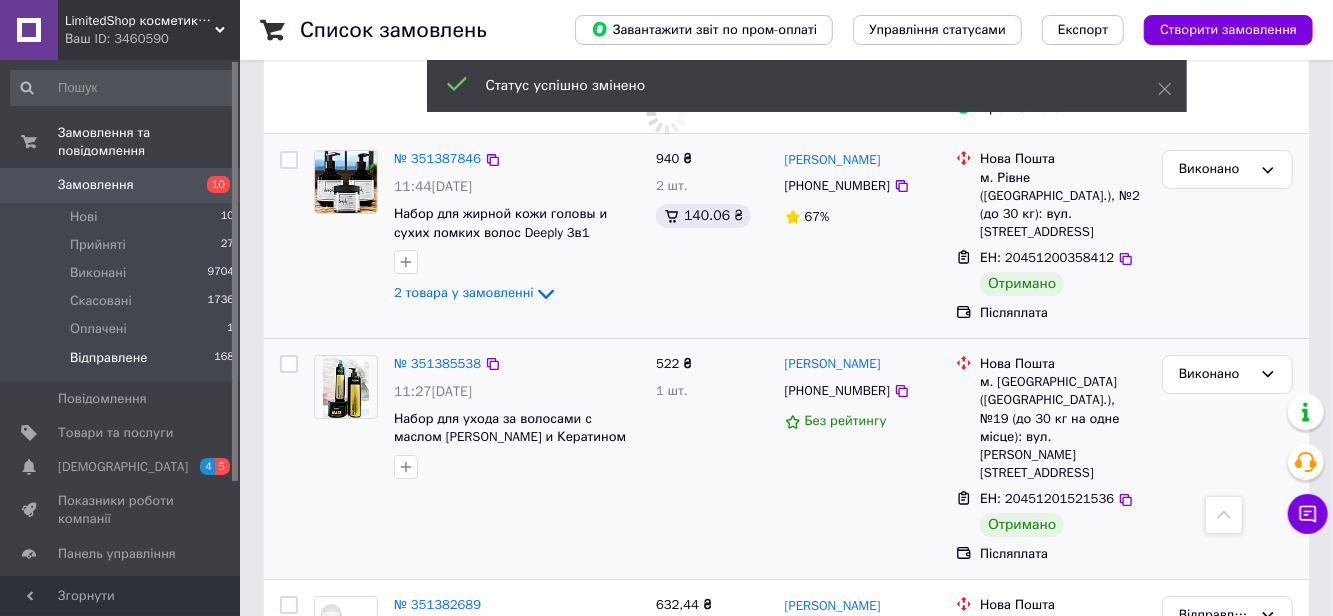 click on "7" at bounding box center (629, 847) 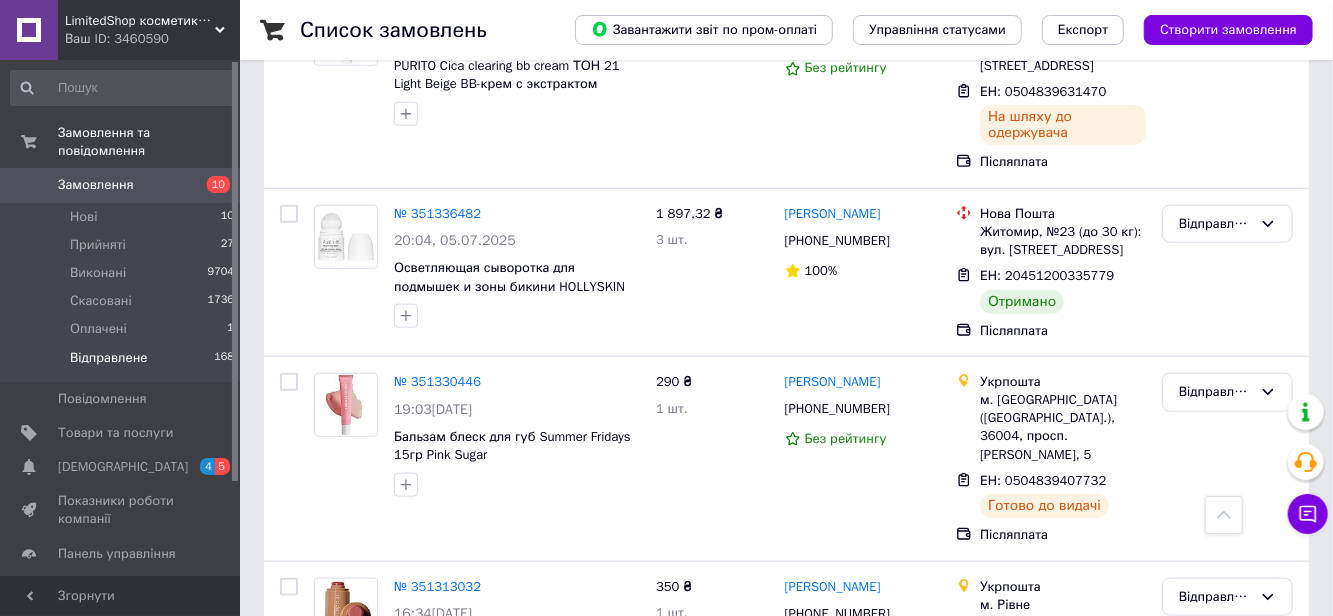 scroll, scrollTop: 914, scrollLeft: 0, axis: vertical 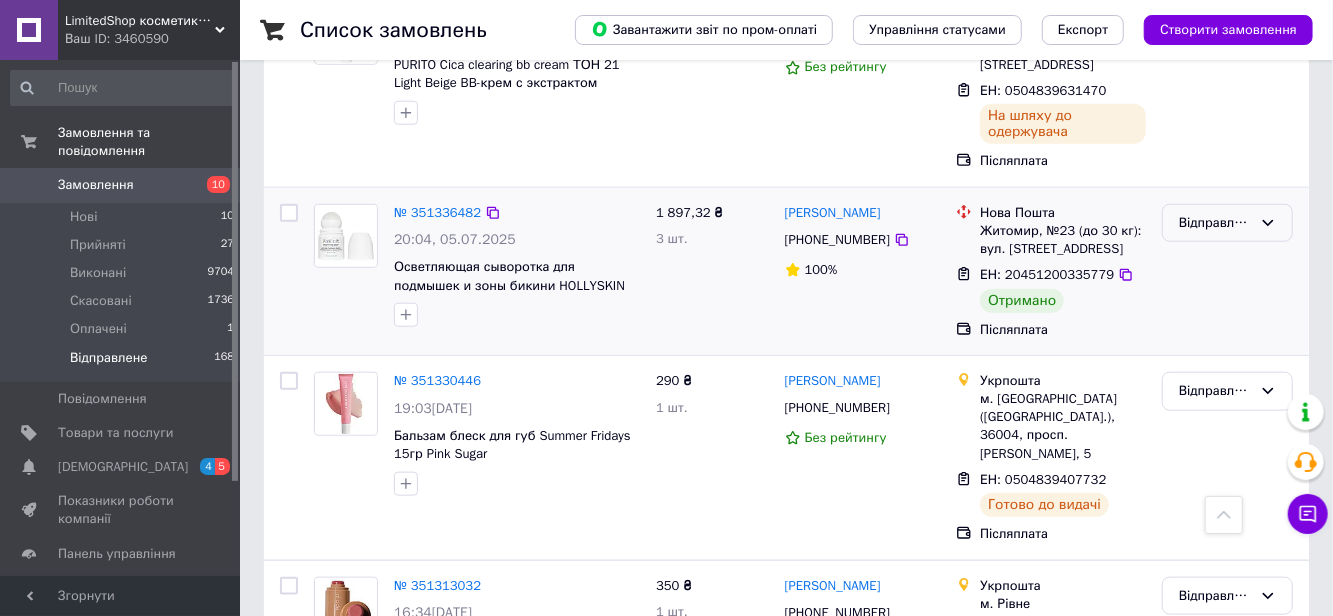 click on "Відправлене" at bounding box center (1215, 223) 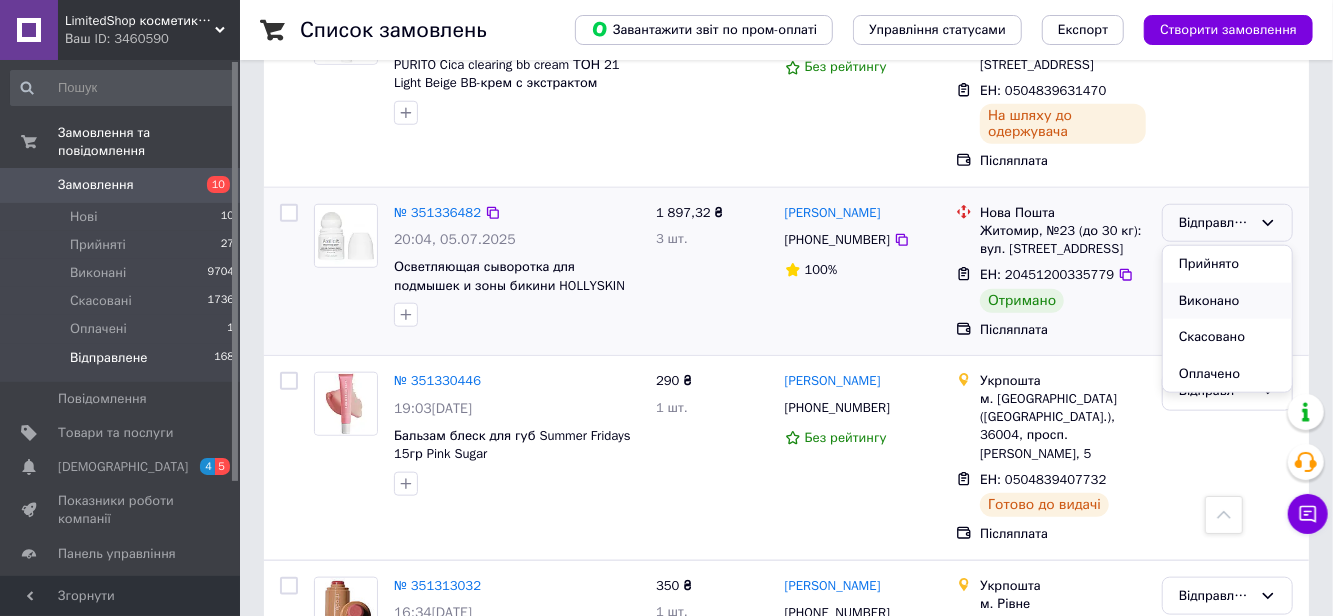 click on "Виконано" at bounding box center (1227, 301) 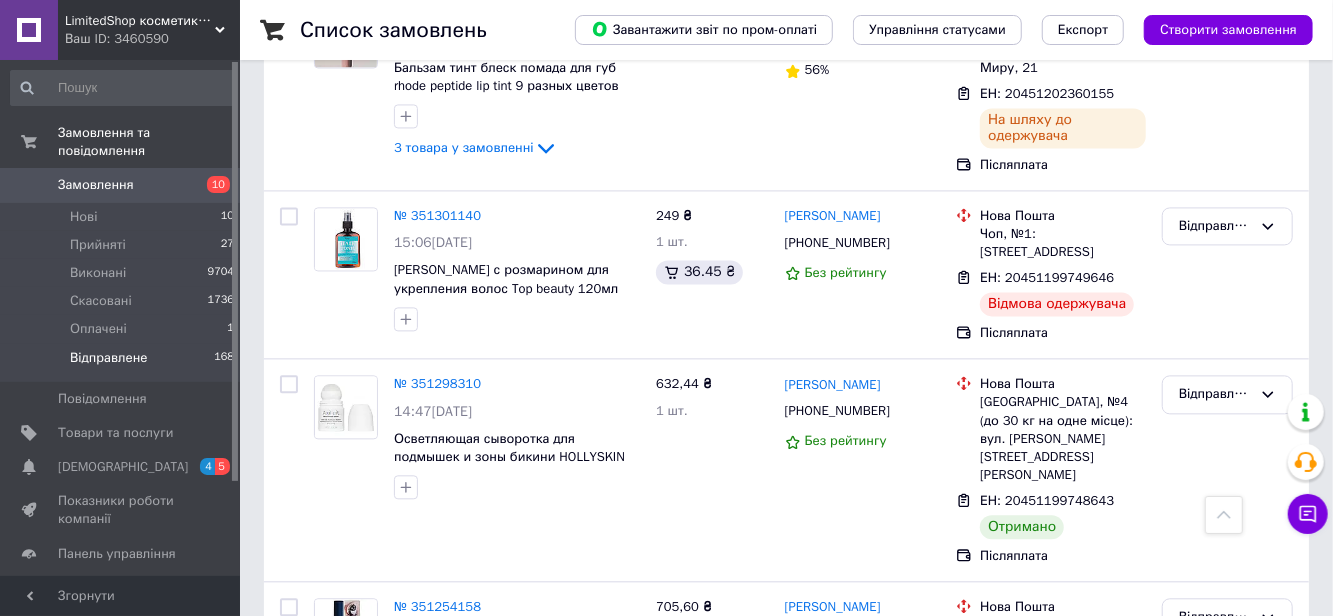 scroll, scrollTop: 2169, scrollLeft: 0, axis: vertical 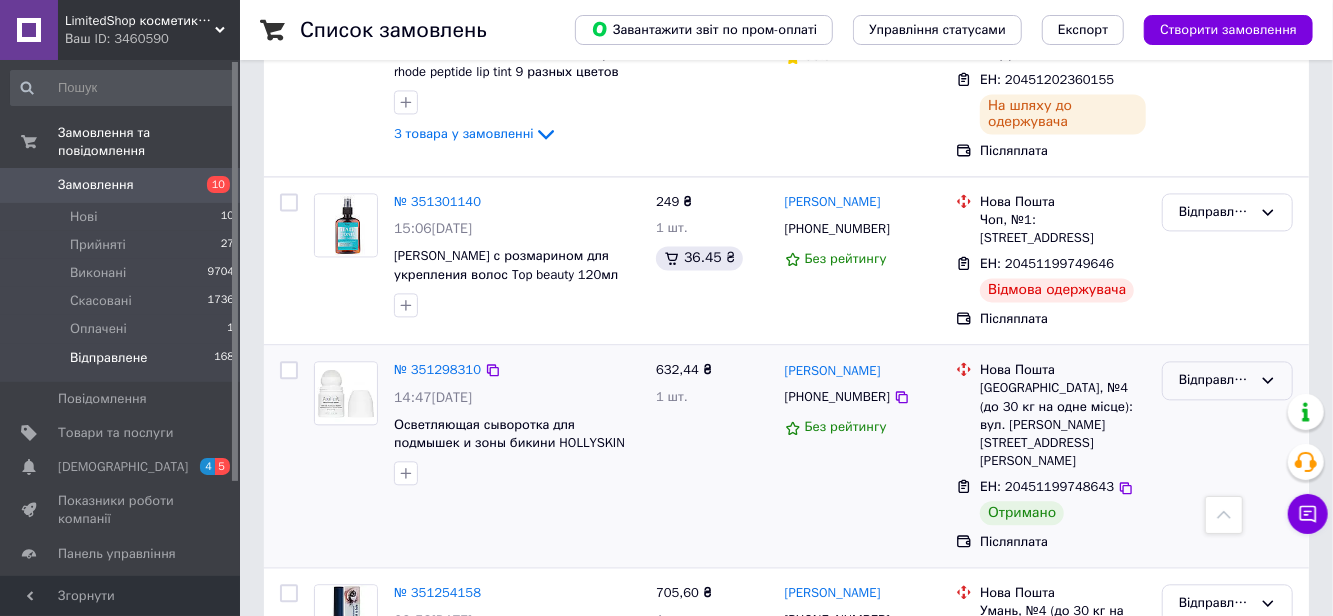 click on "Відправлене" at bounding box center [1215, 380] 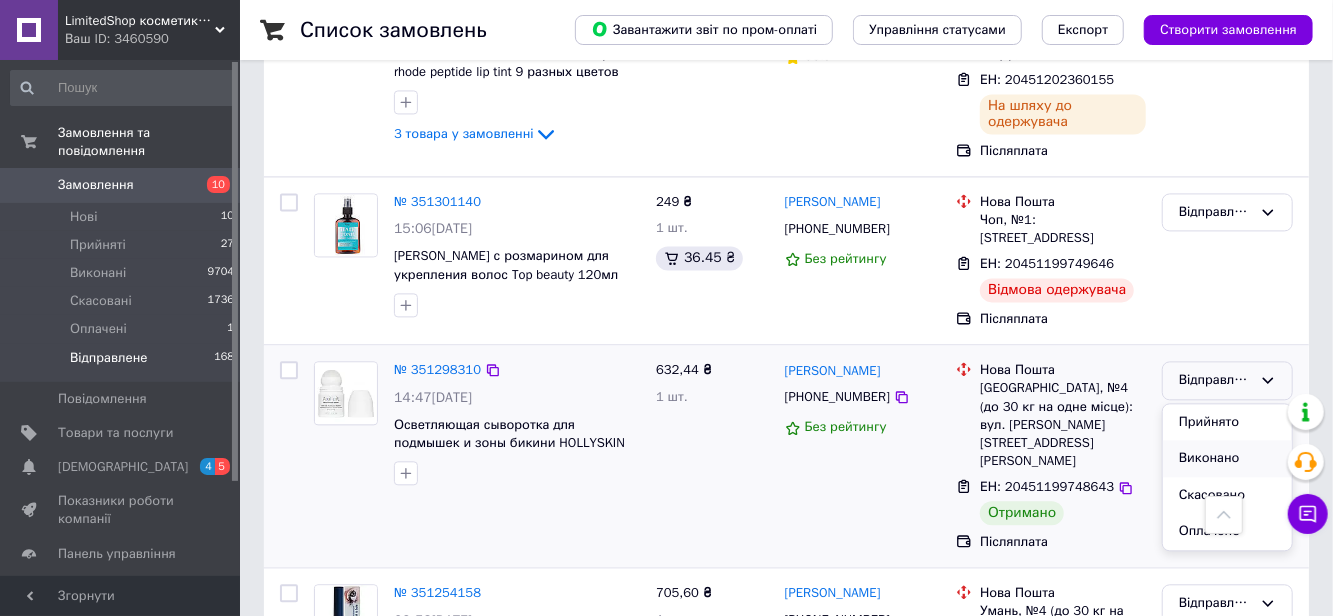 click on "Виконано" at bounding box center [1227, 458] 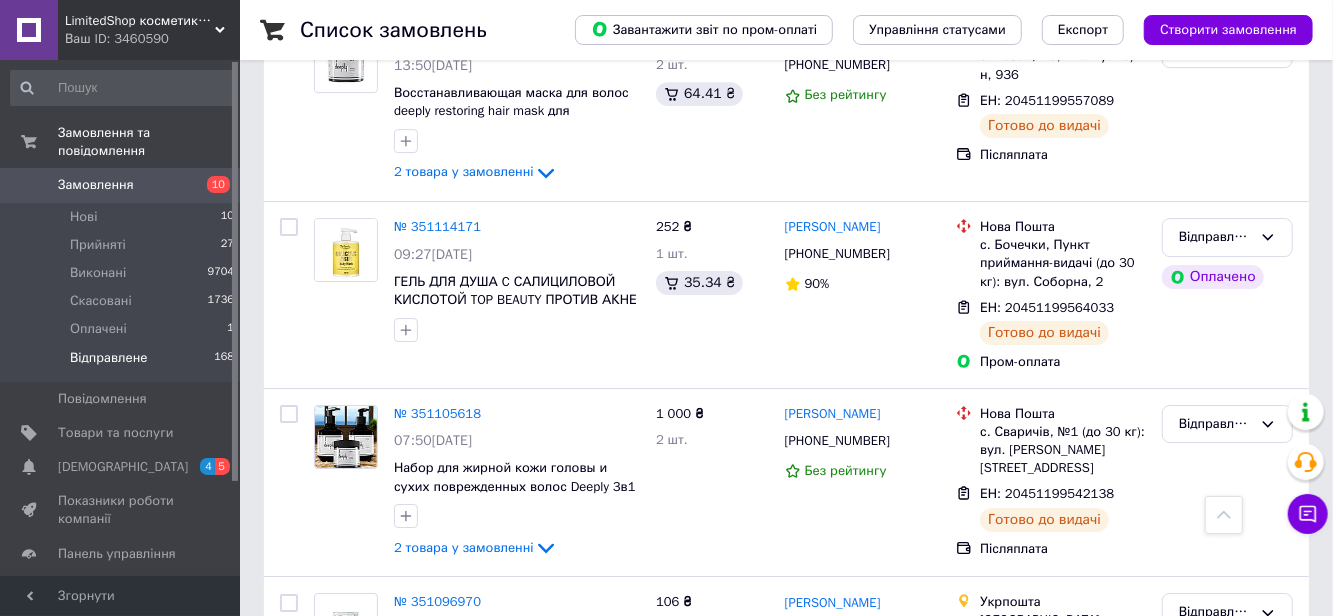scroll, scrollTop: 3530, scrollLeft: 0, axis: vertical 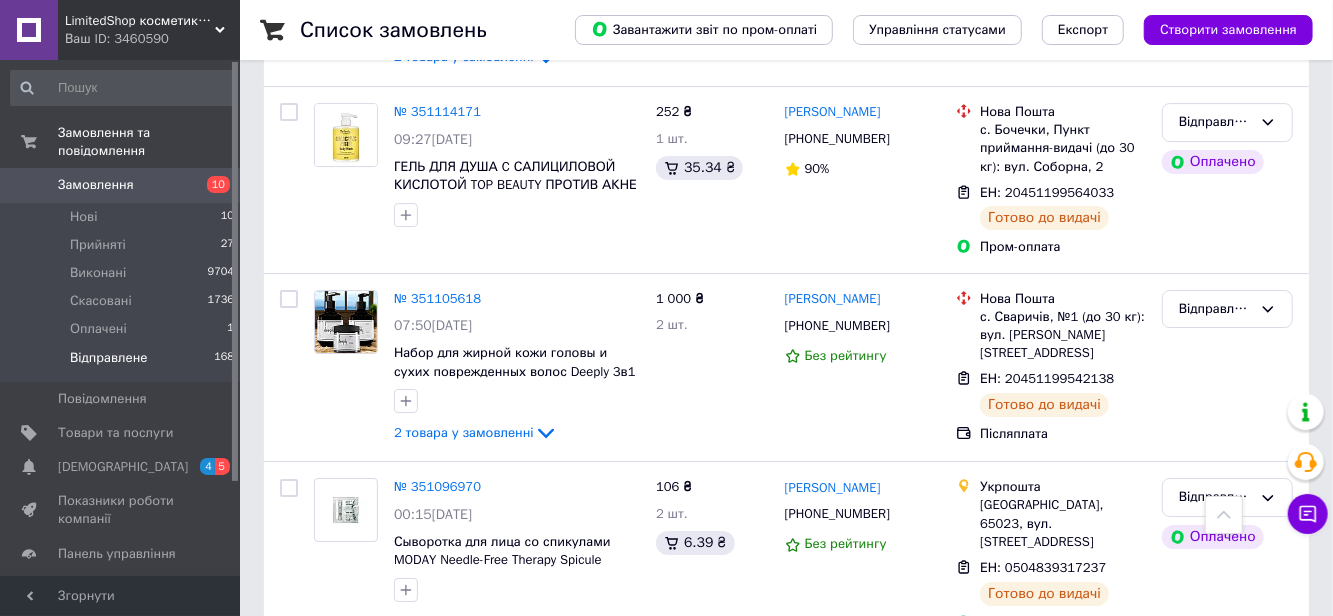 click on "8" at bounding box center [629, 879] 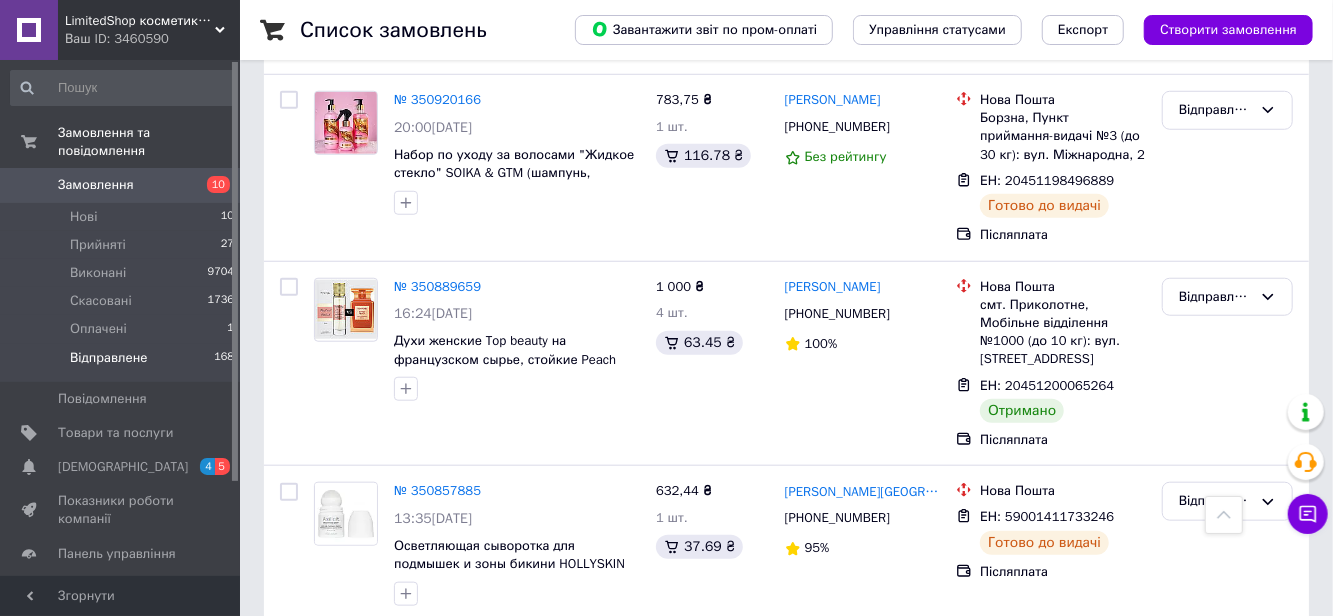 scroll, scrollTop: 810, scrollLeft: 0, axis: vertical 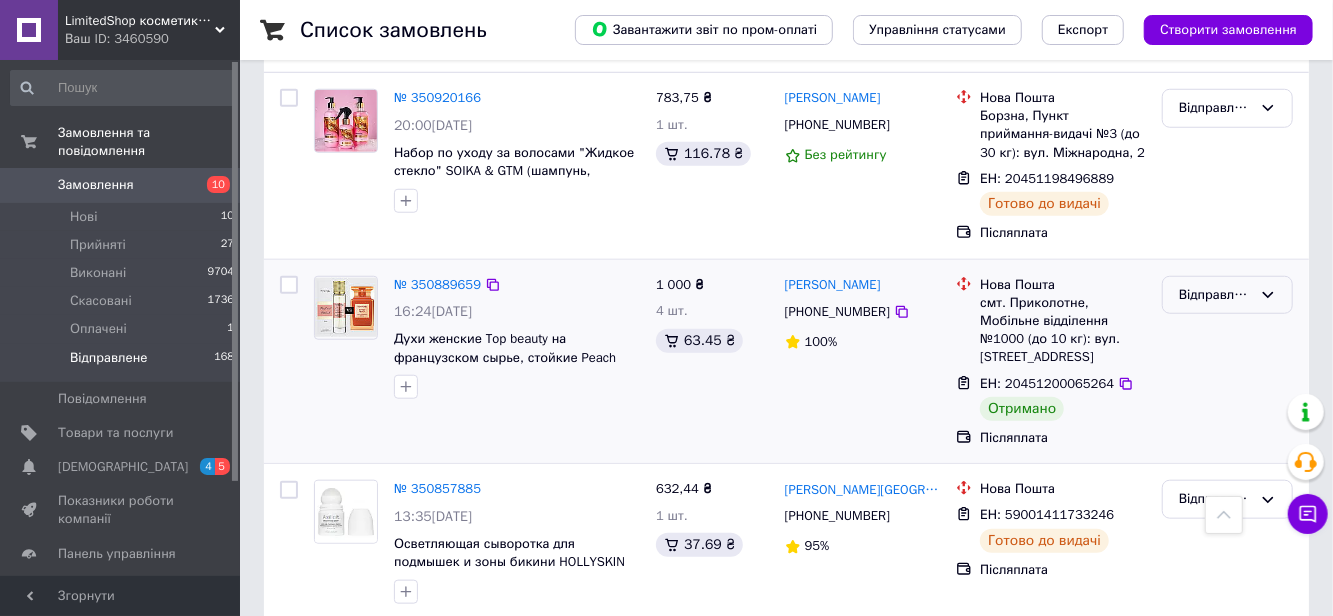 click on "Відправлене" at bounding box center (1215, 295) 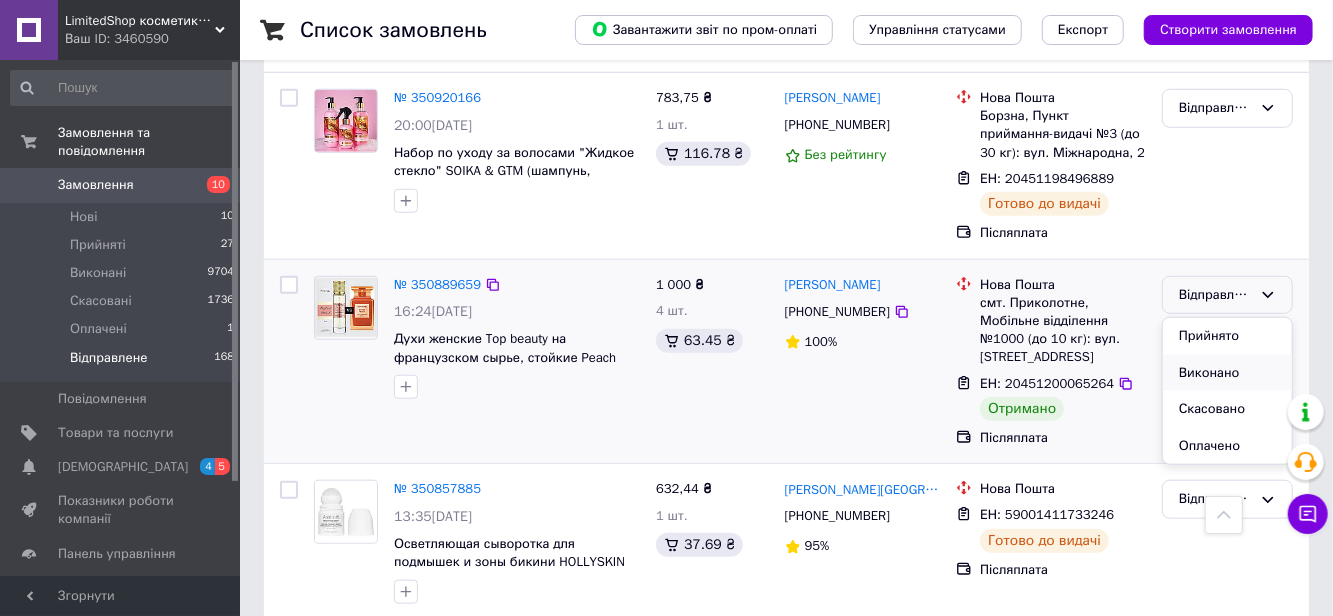 click on "Виконано" at bounding box center [1227, 373] 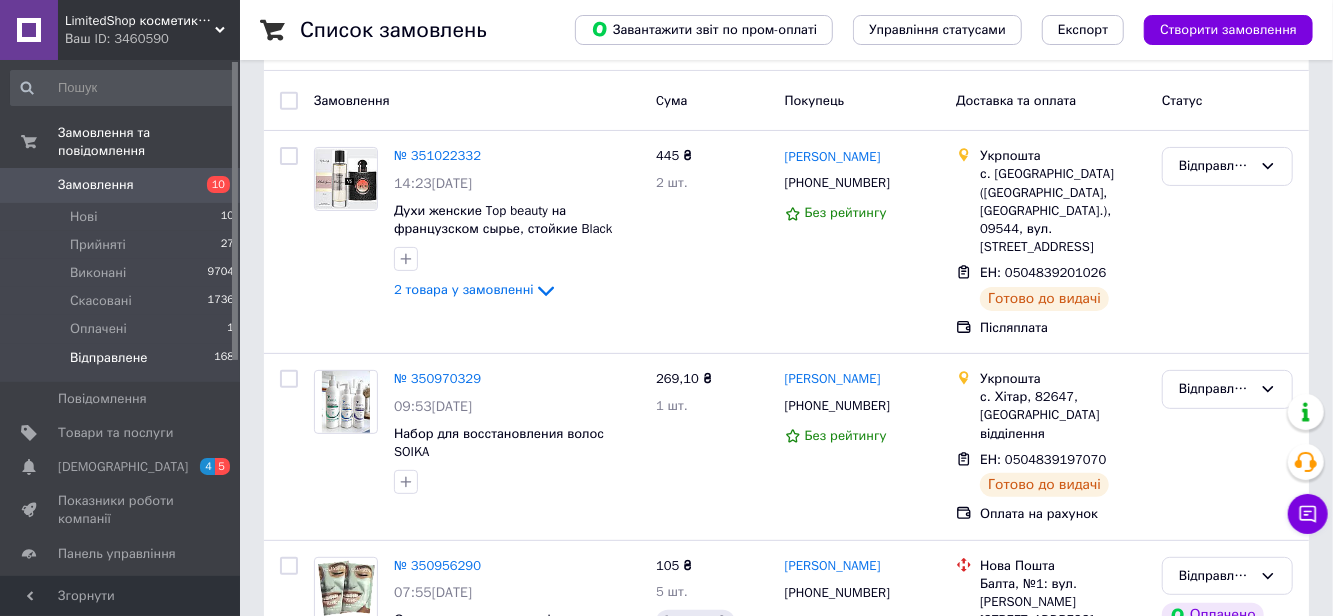 scroll, scrollTop: 0, scrollLeft: 0, axis: both 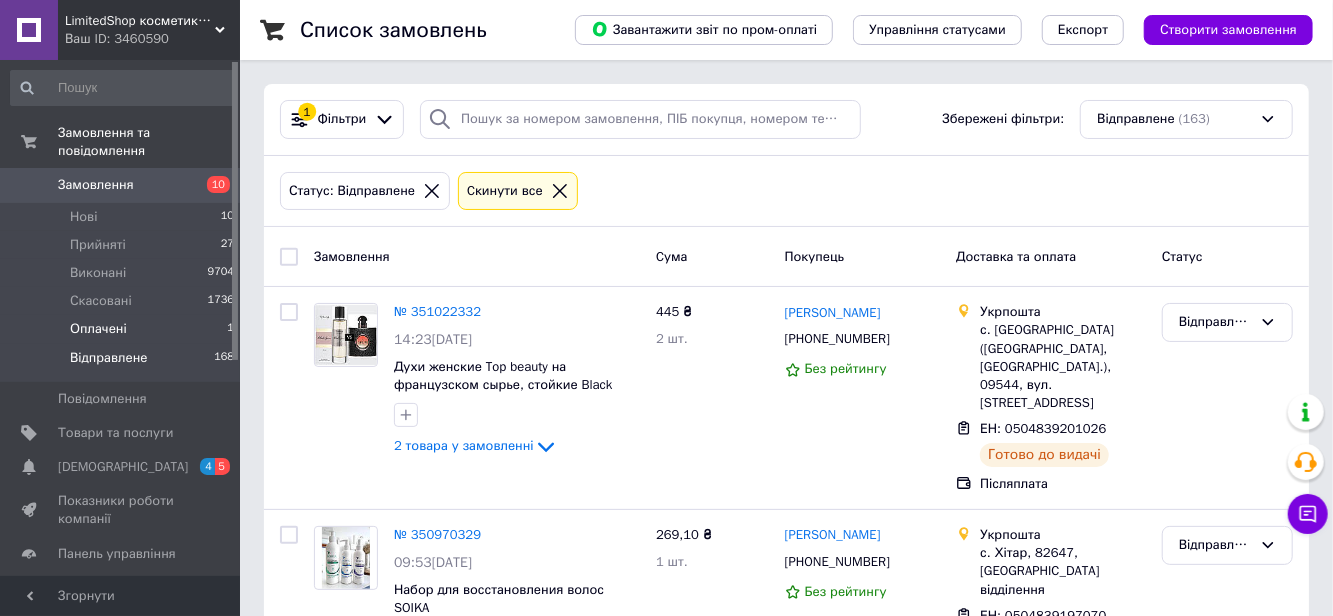 click on "Оплачені 1" at bounding box center [123, 329] 